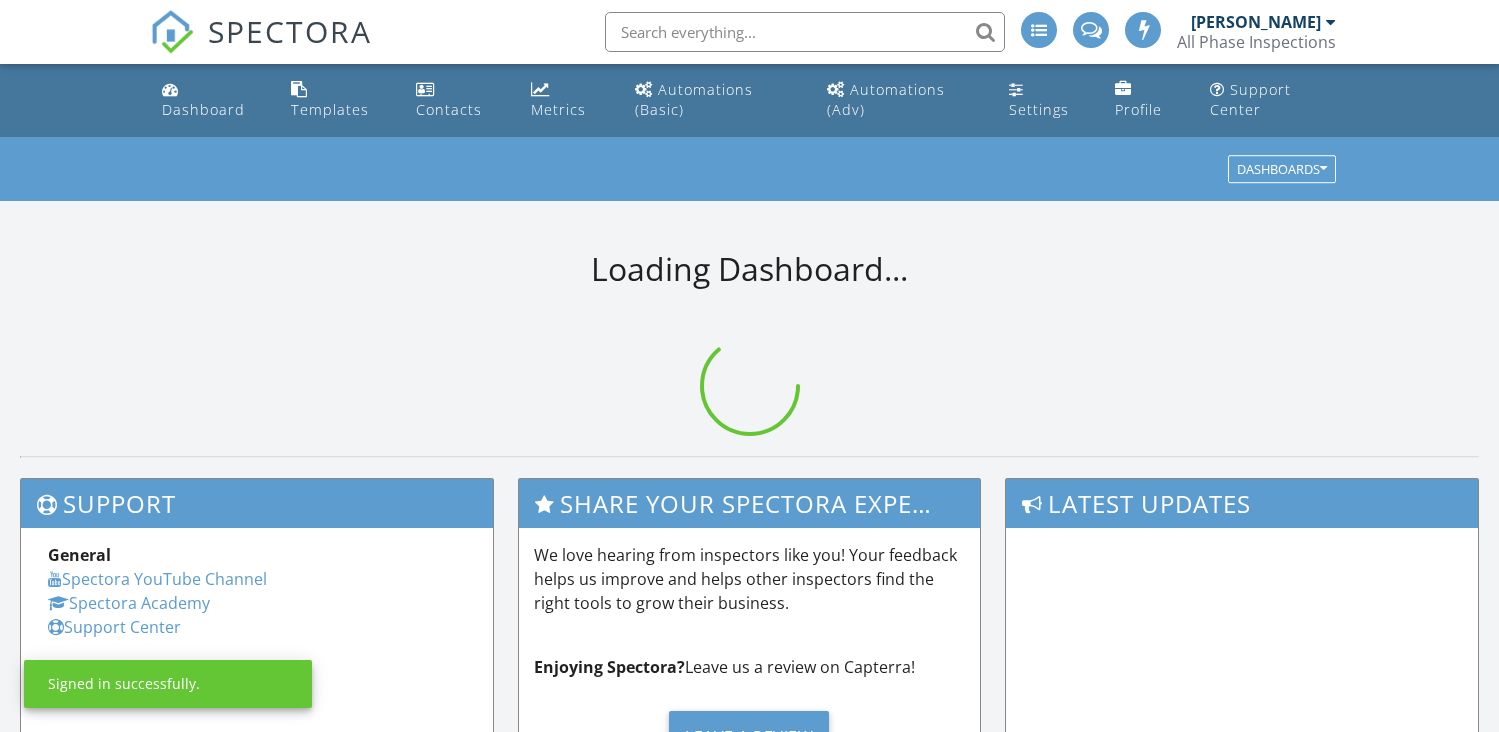 scroll, scrollTop: 0, scrollLeft: 0, axis: both 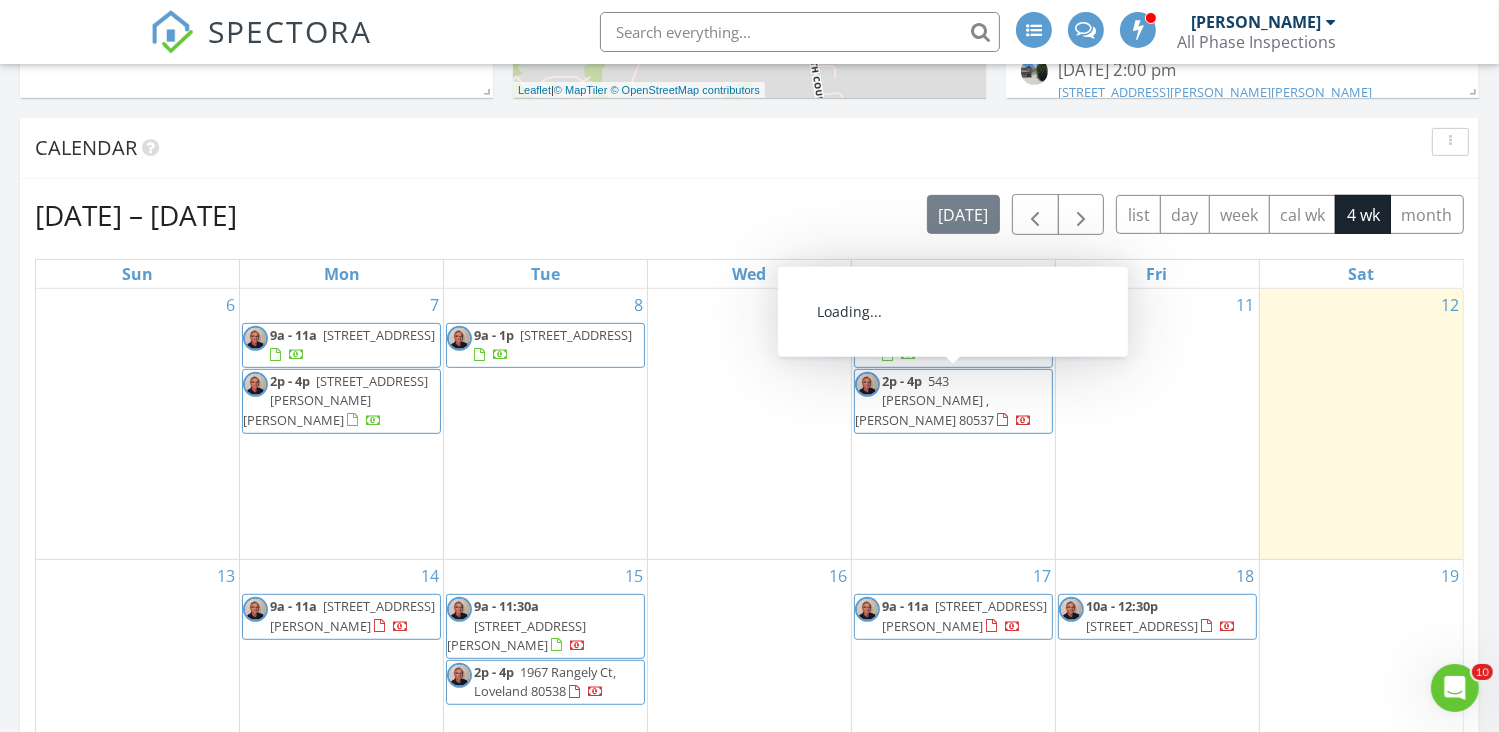 click on "543 Dana Ct , Loveland 80537" at bounding box center (924, 400) 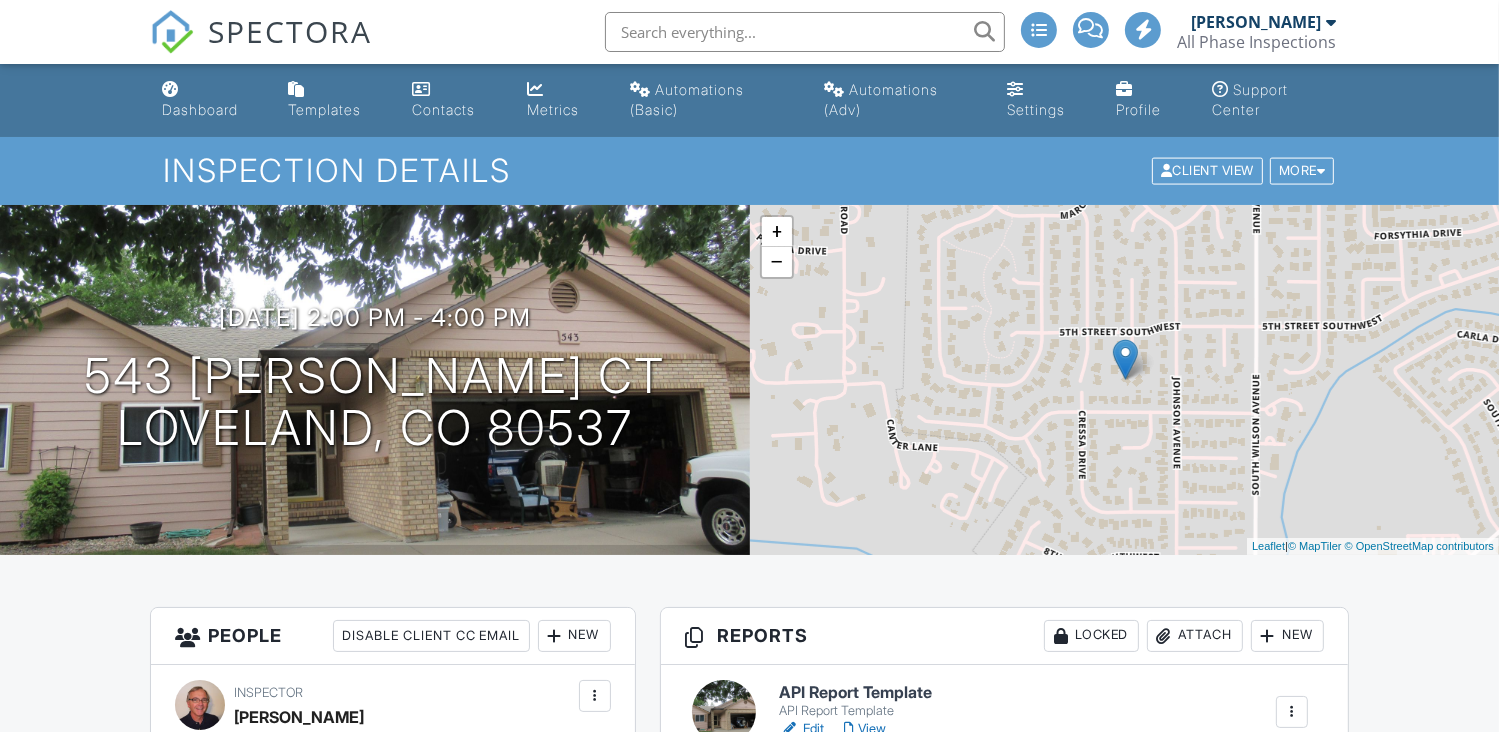 scroll, scrollTop: 400, scrollLeft: 0, axis: vertical 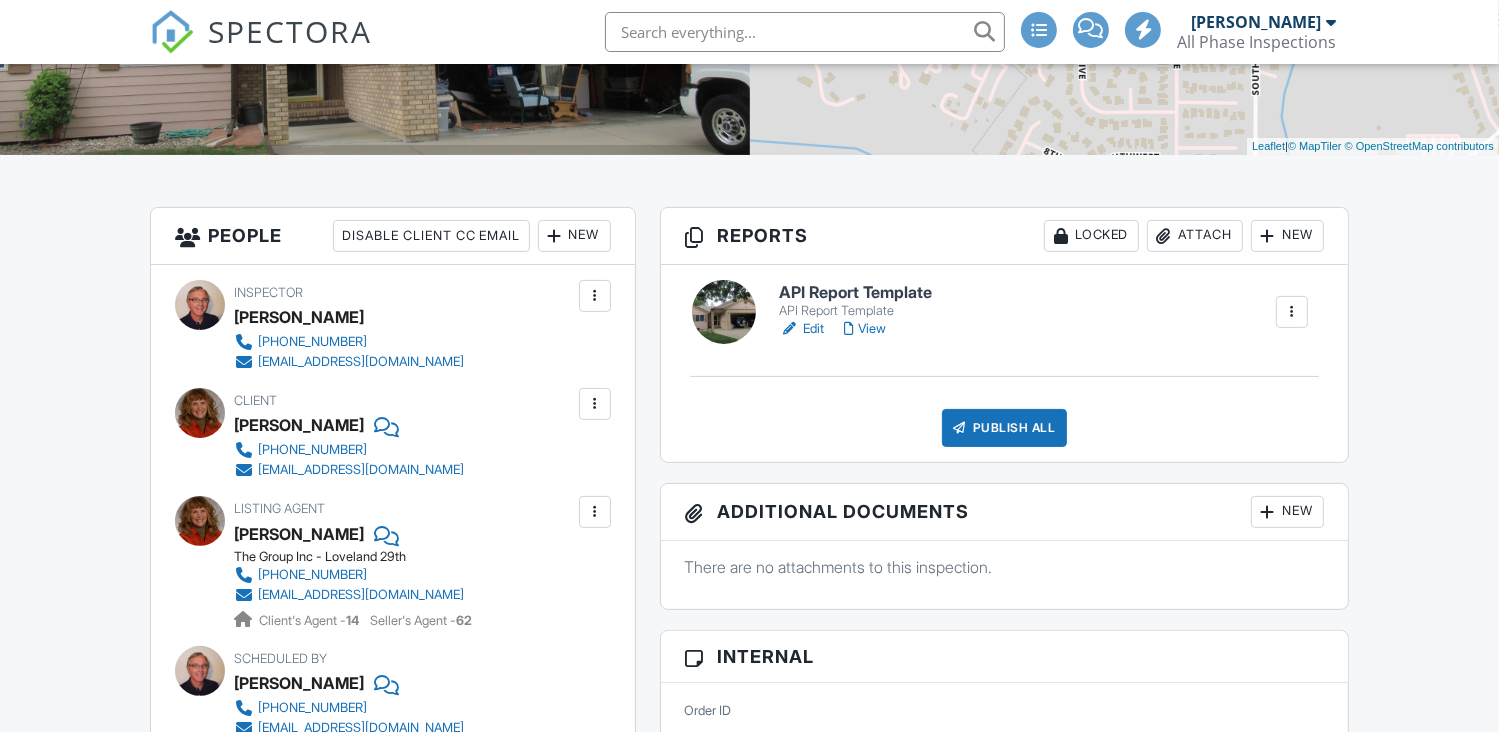 click on "Edit" at bounding box center (801, 329) 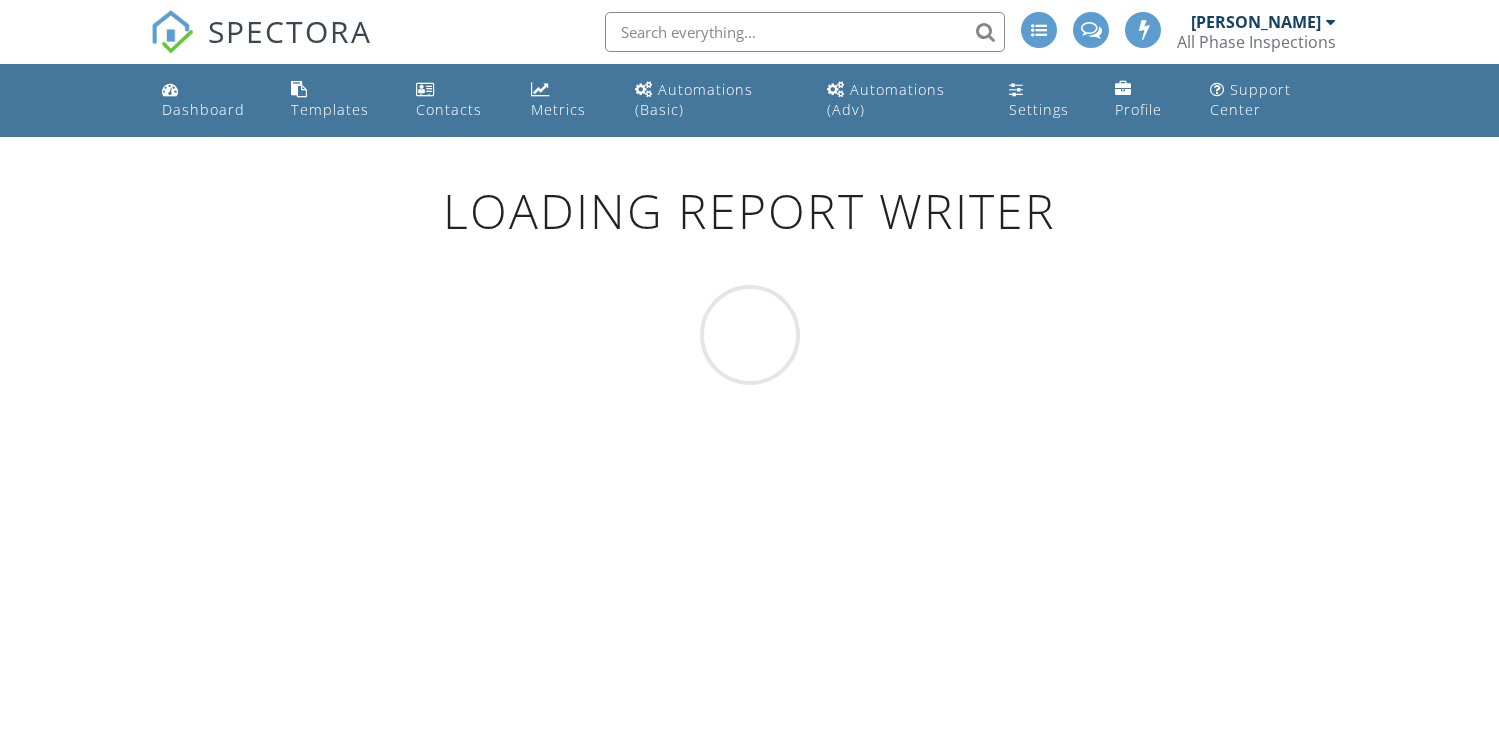 scroll, scrollTop: 0, scrollLeft: 0, axis: both 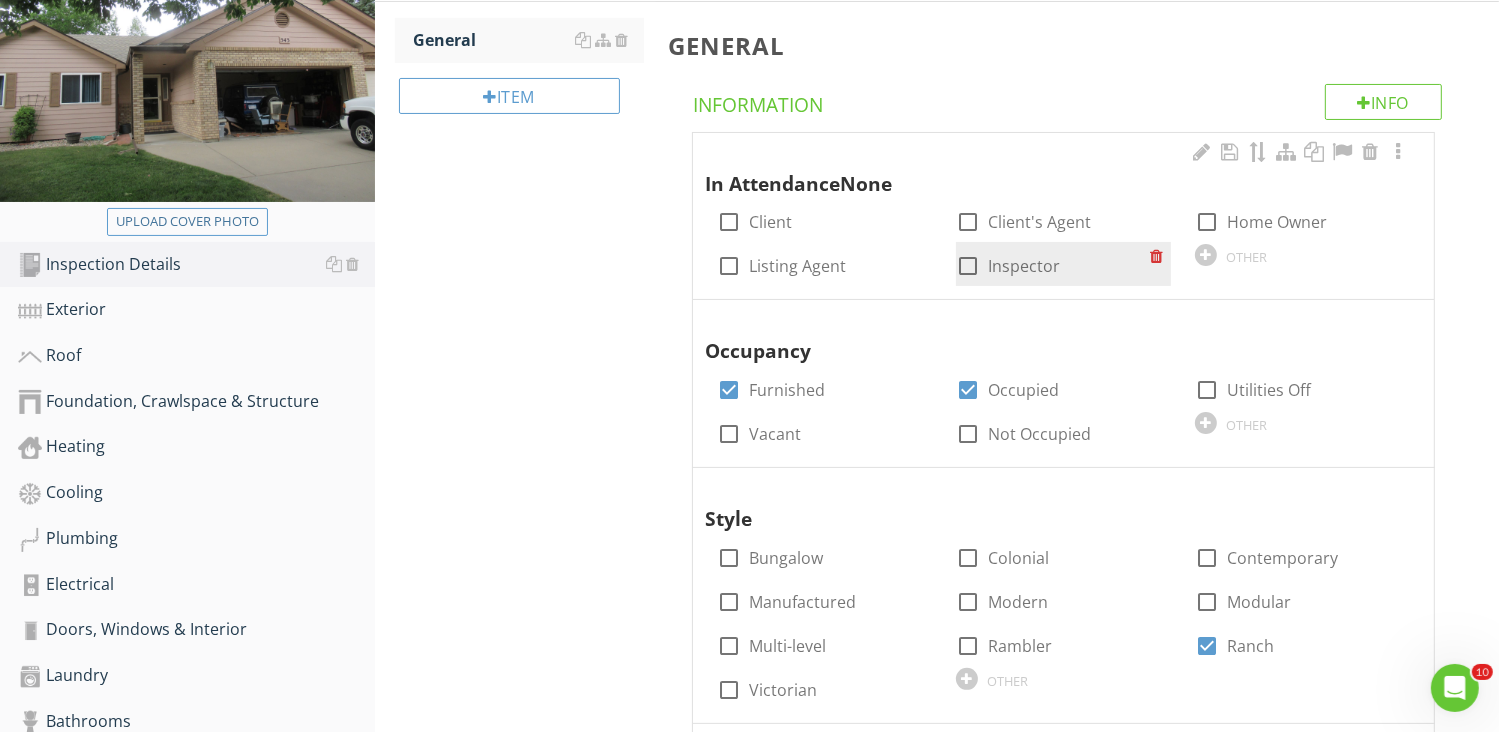 click at bounding box center [968, 266] 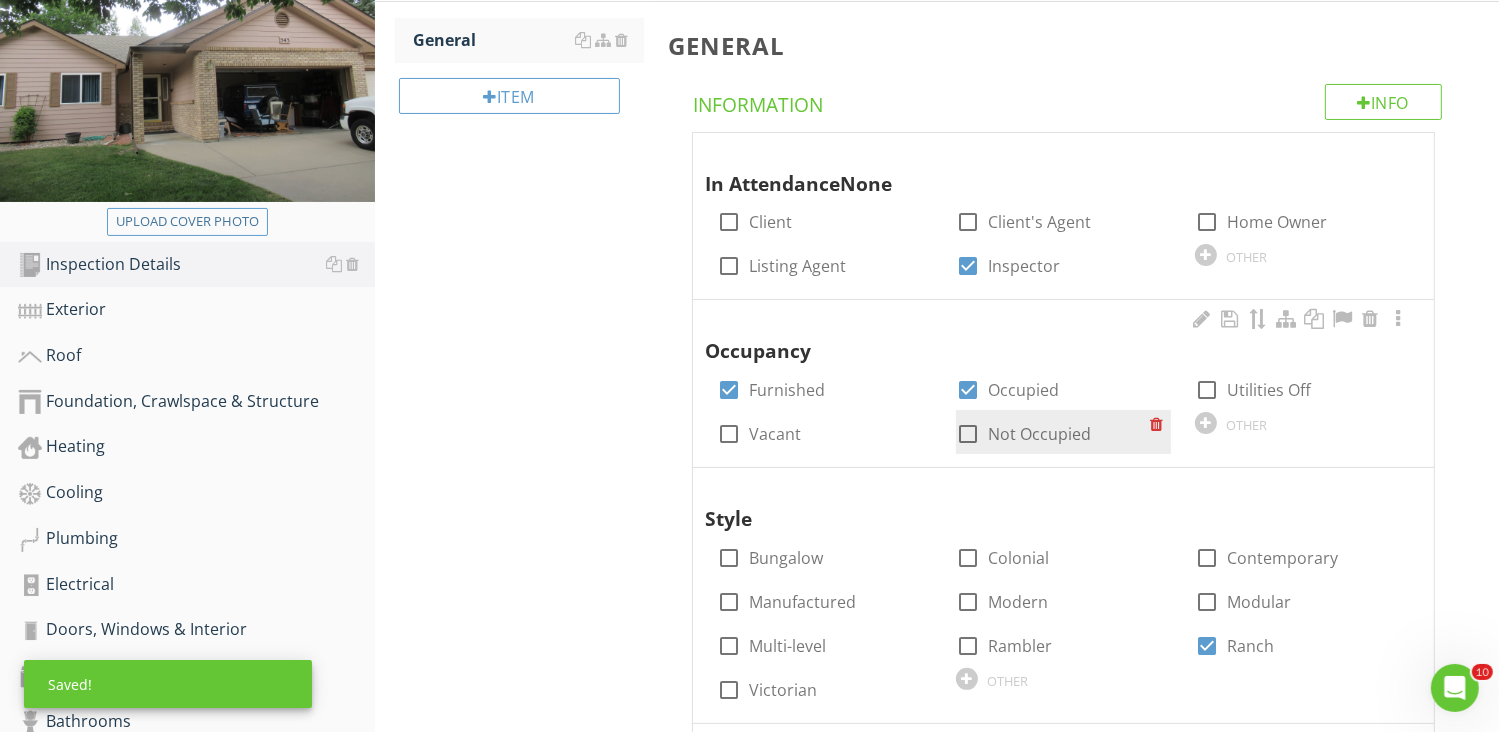click at bounding box center [968, 434] 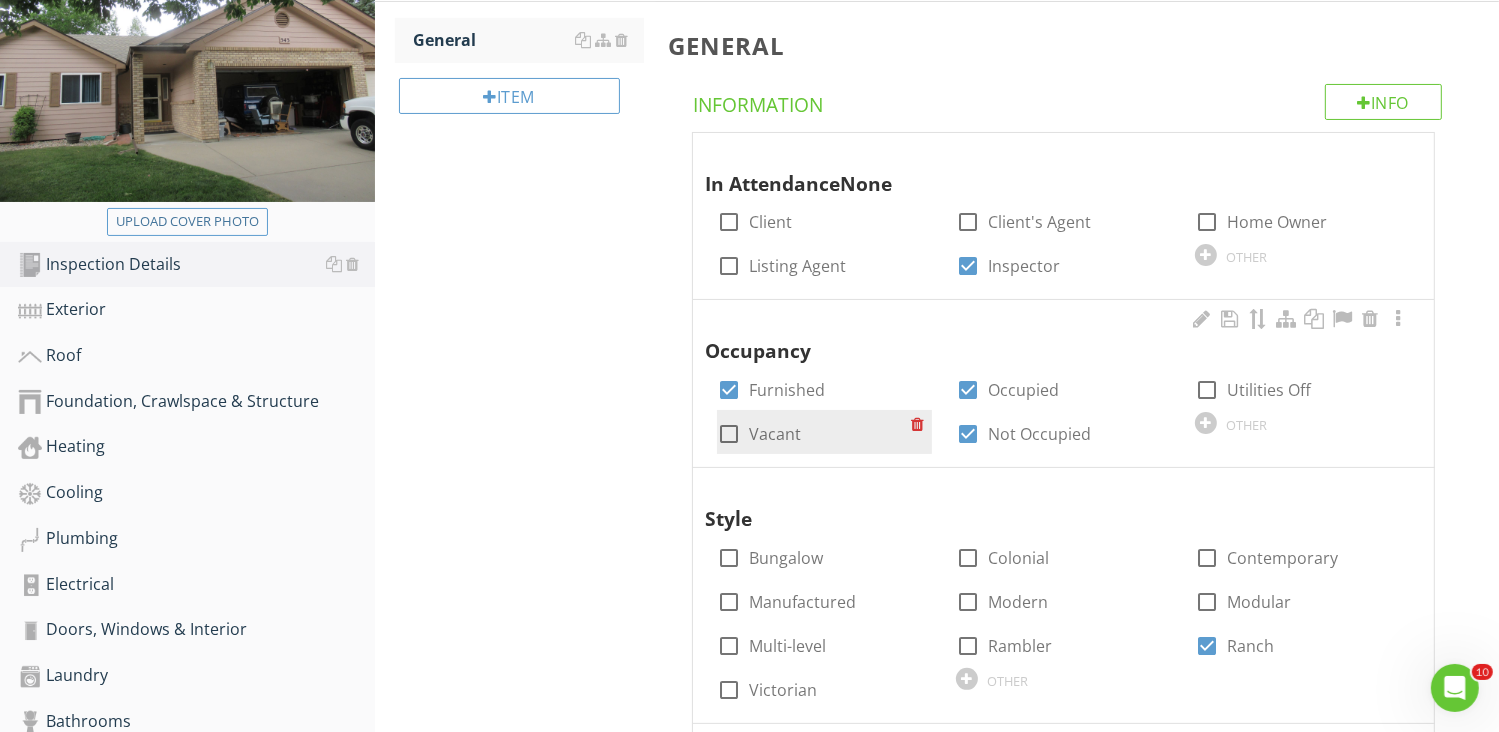 click at bounding box center (729, 434) 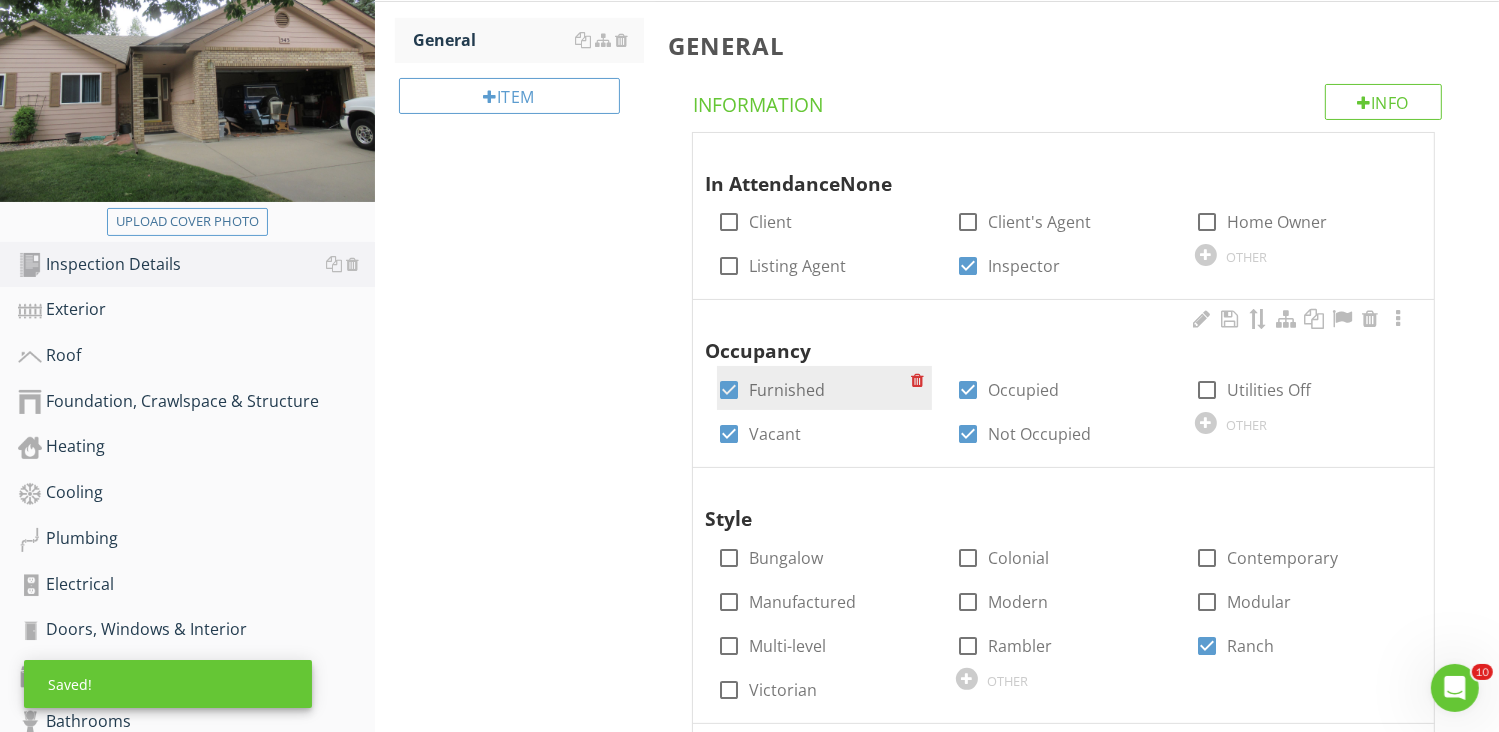 click at bounding box center (729, 390) 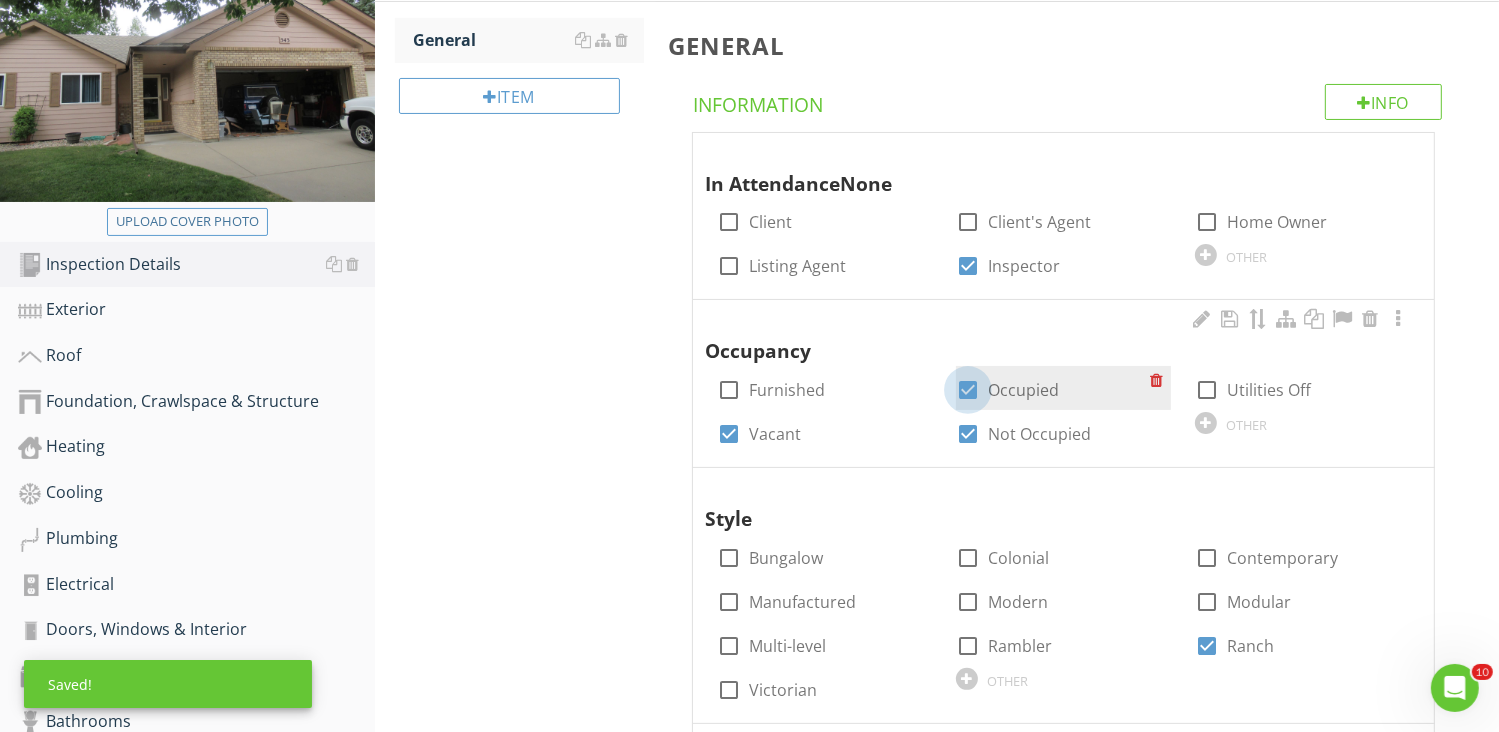 click at bounding box center [968, 390] 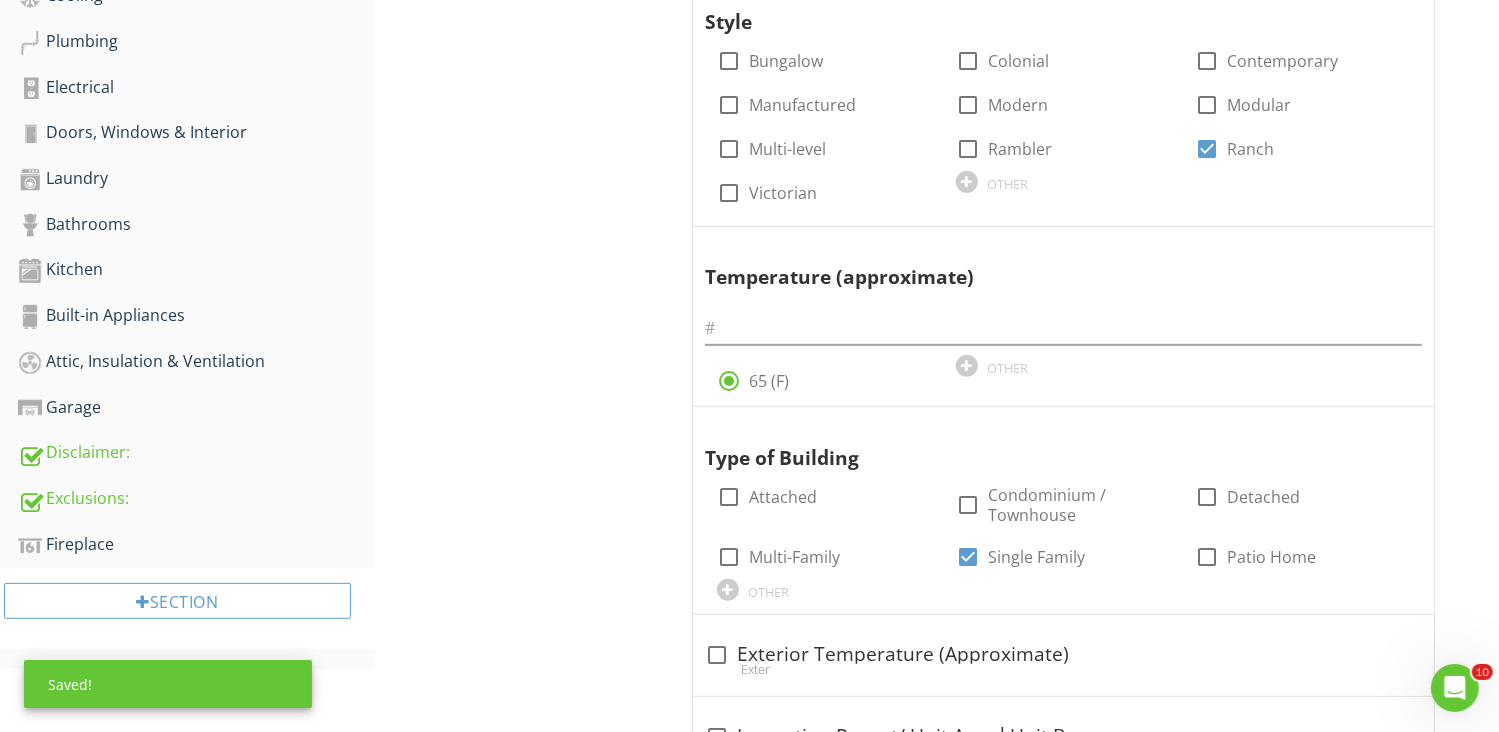 scroll, scrollTop: 800, scrollLeft: 0, axis: vertical 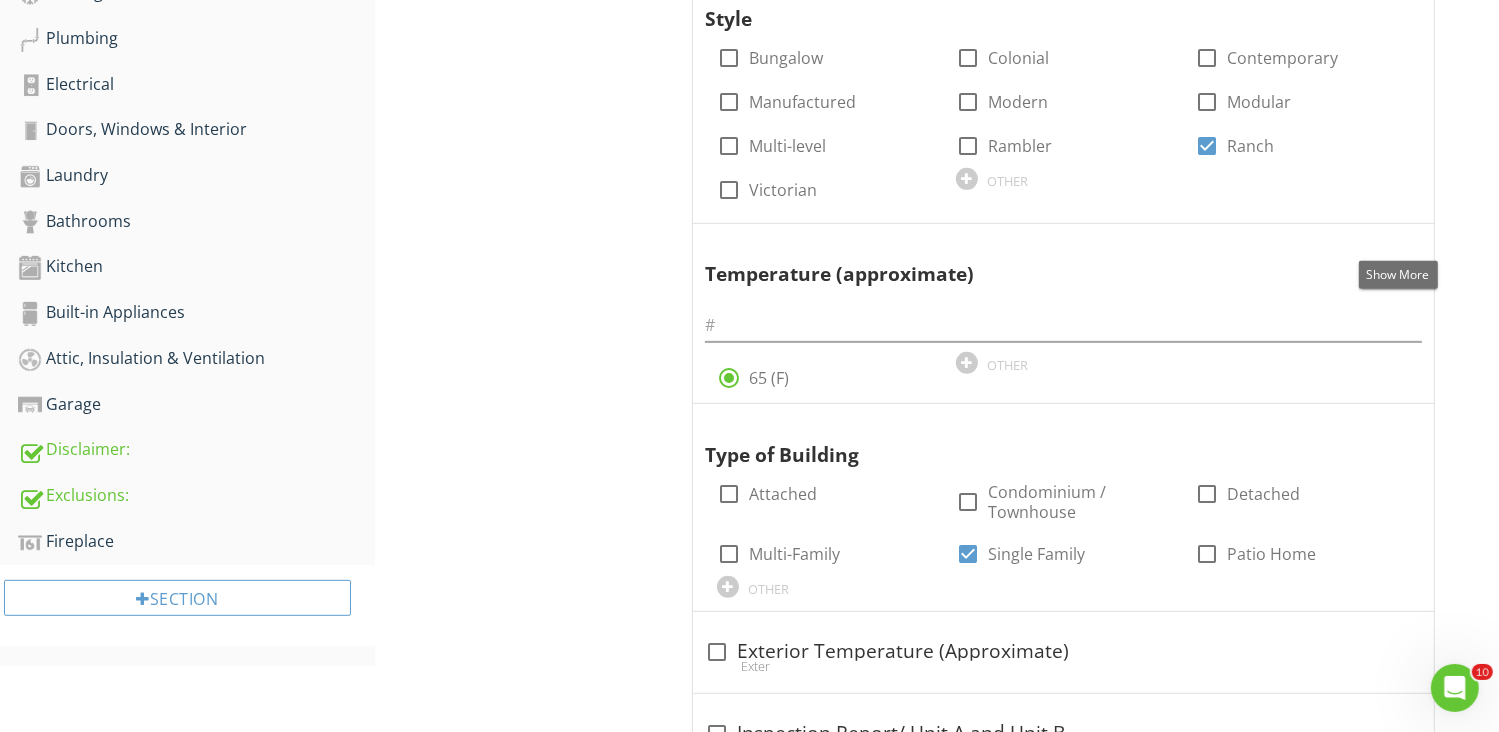 click at bounding box center [1398, 243] 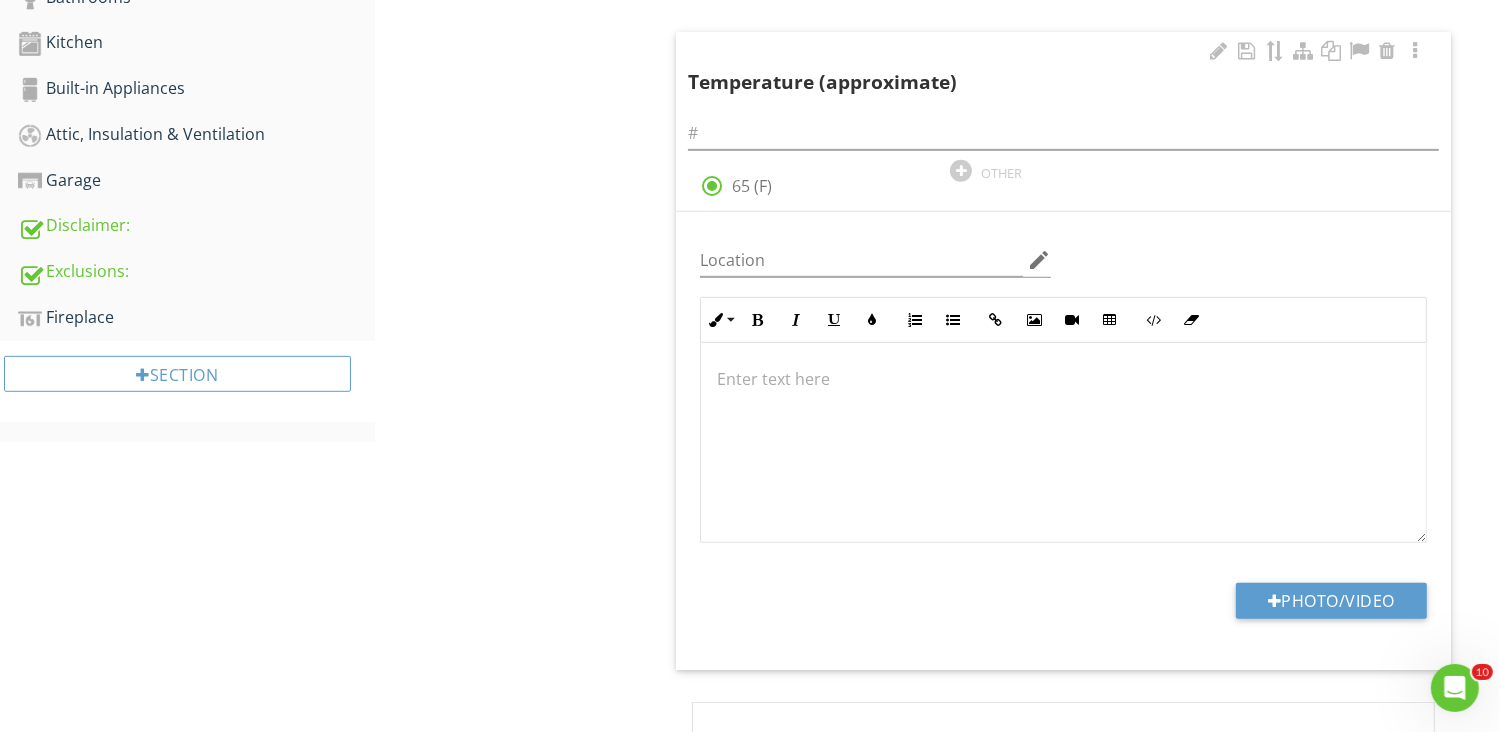 scroll, scrollTop: 1100, scrollLeft: 0, axis: vertical 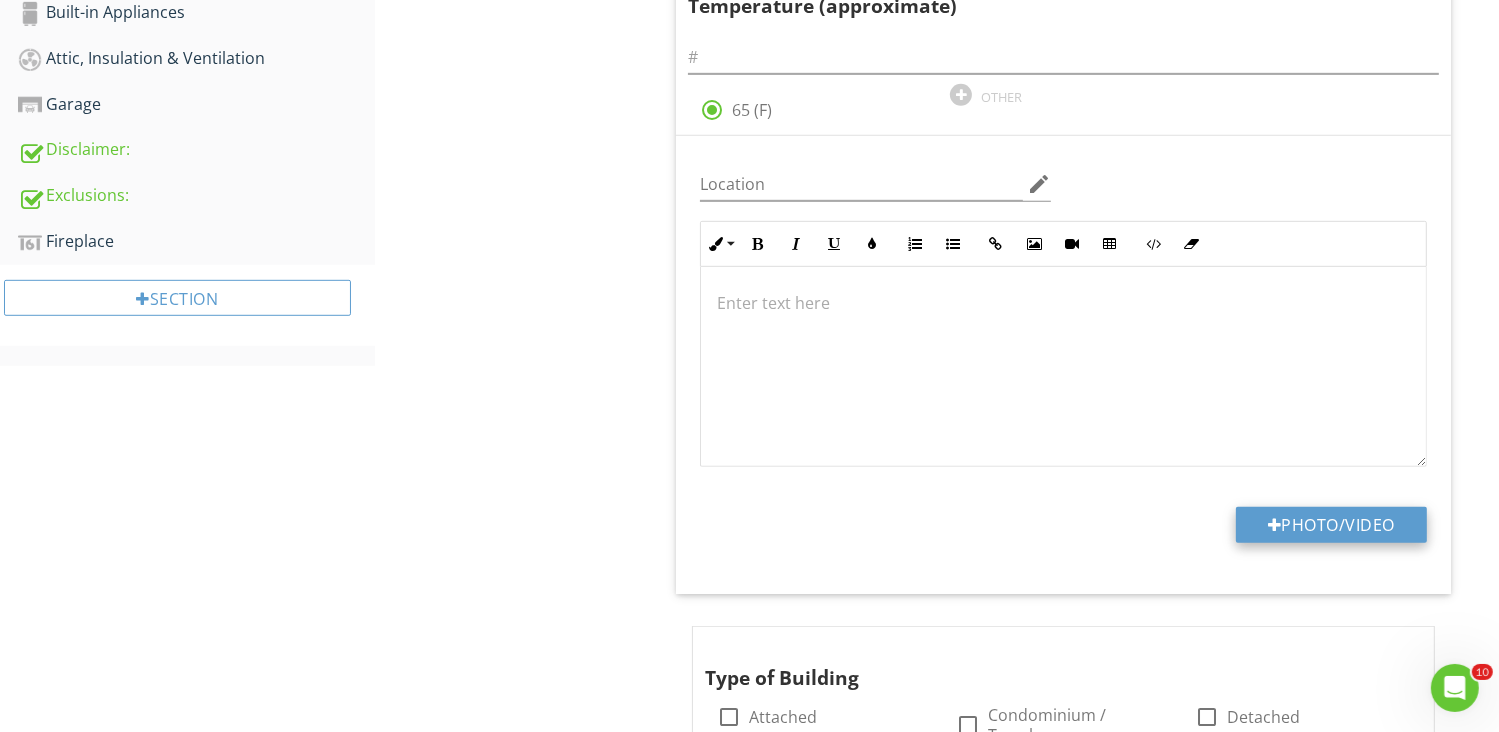 click on "Photo/Video" at bounding box center [1331, 525] 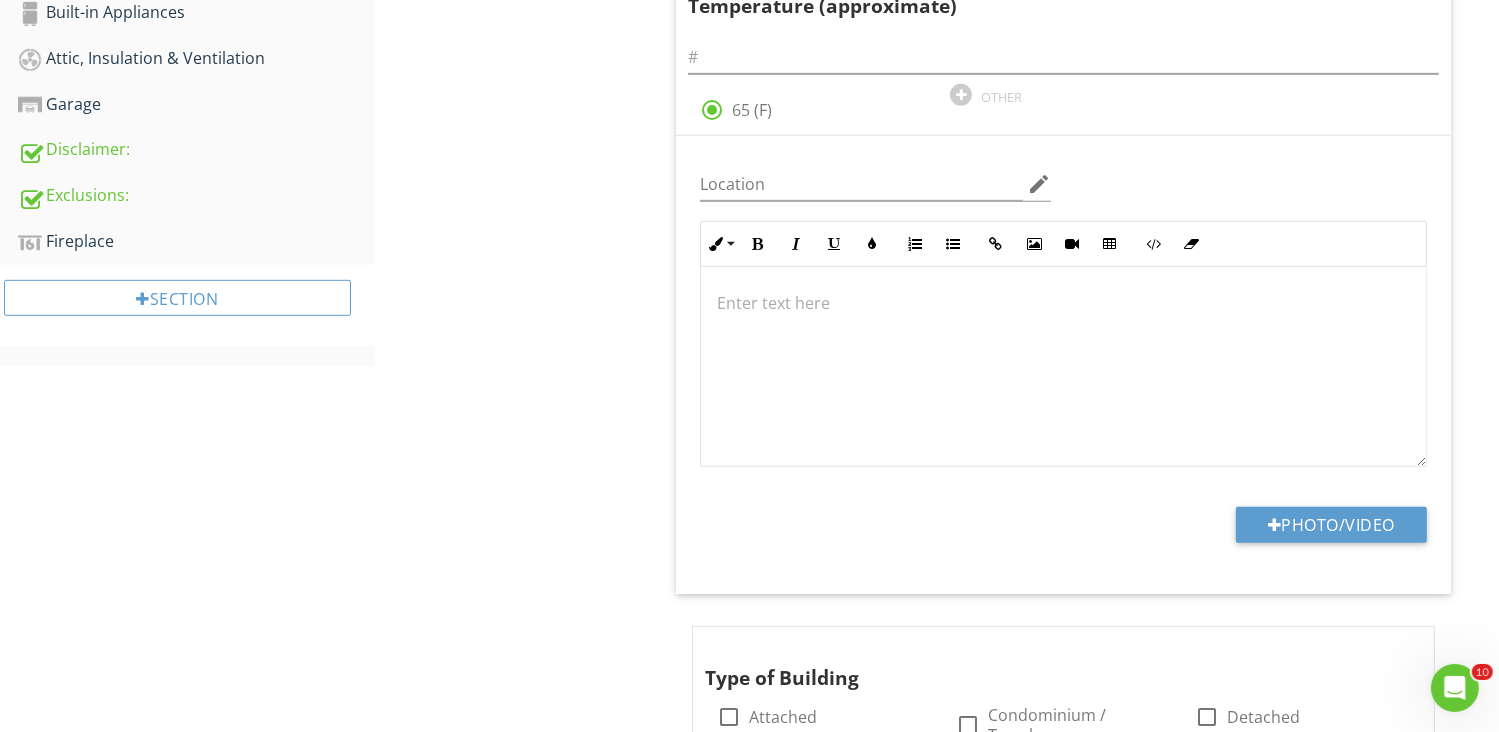 scroll, scrollTop: 1000, scrollLeft: 0, axis: vertical 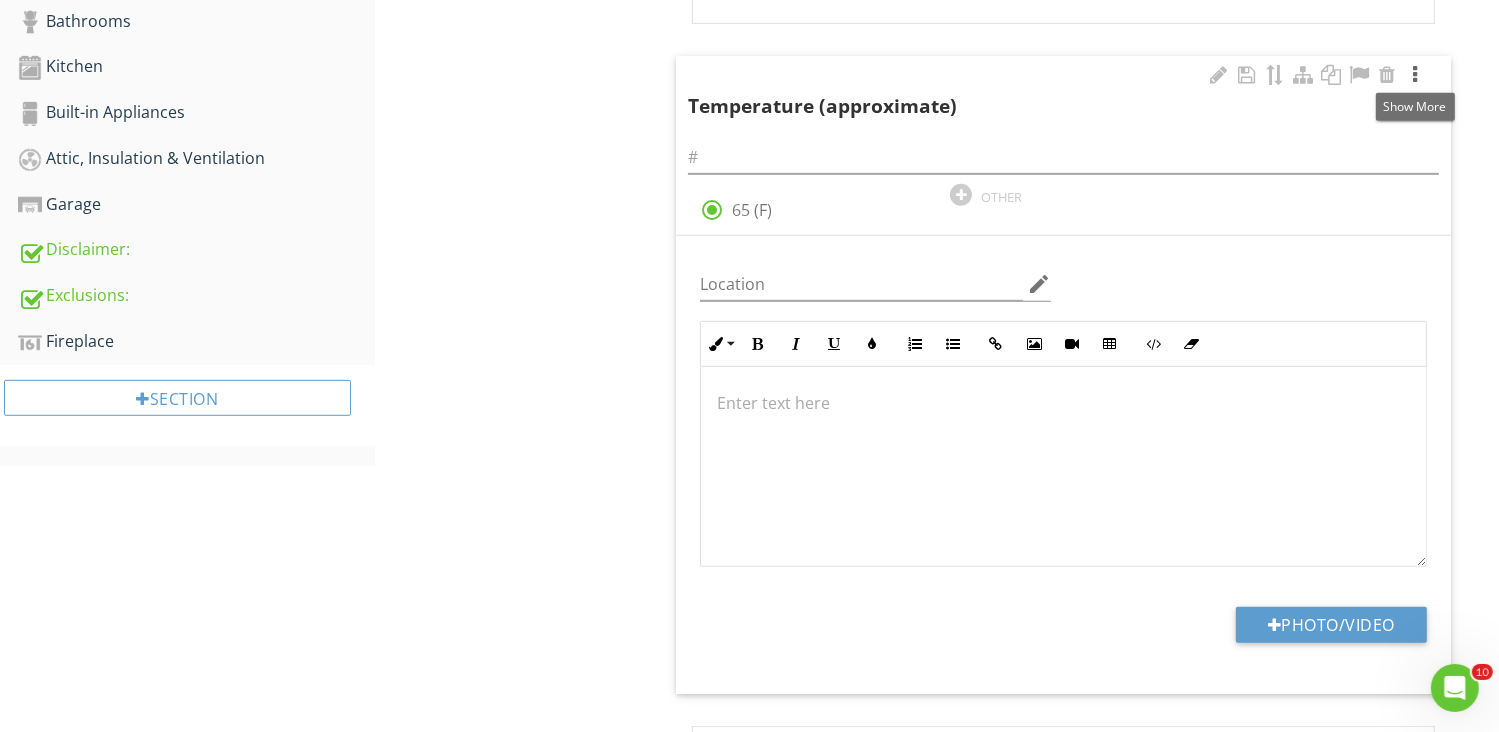 click at bounding box center [1415, 75] 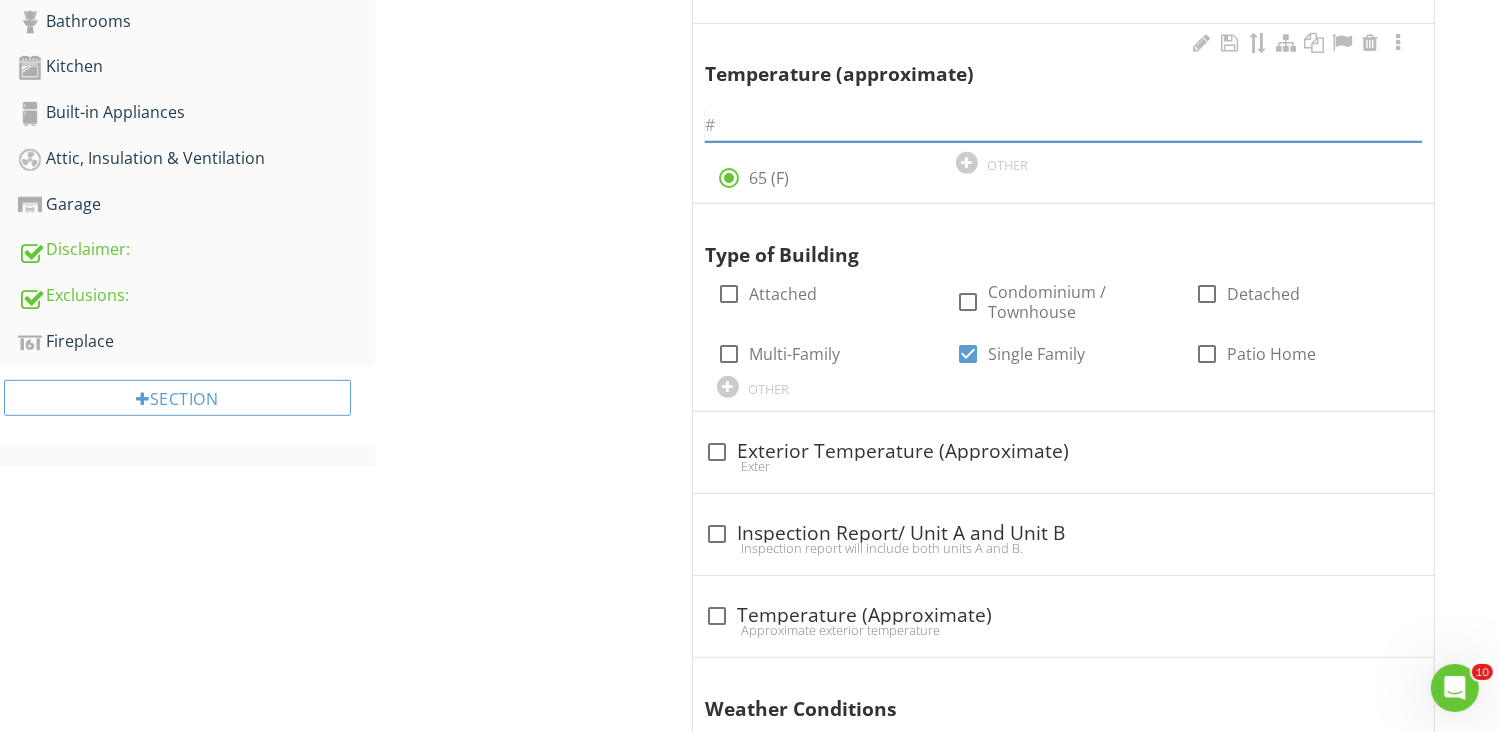 click at bounding box center [1063, 125] 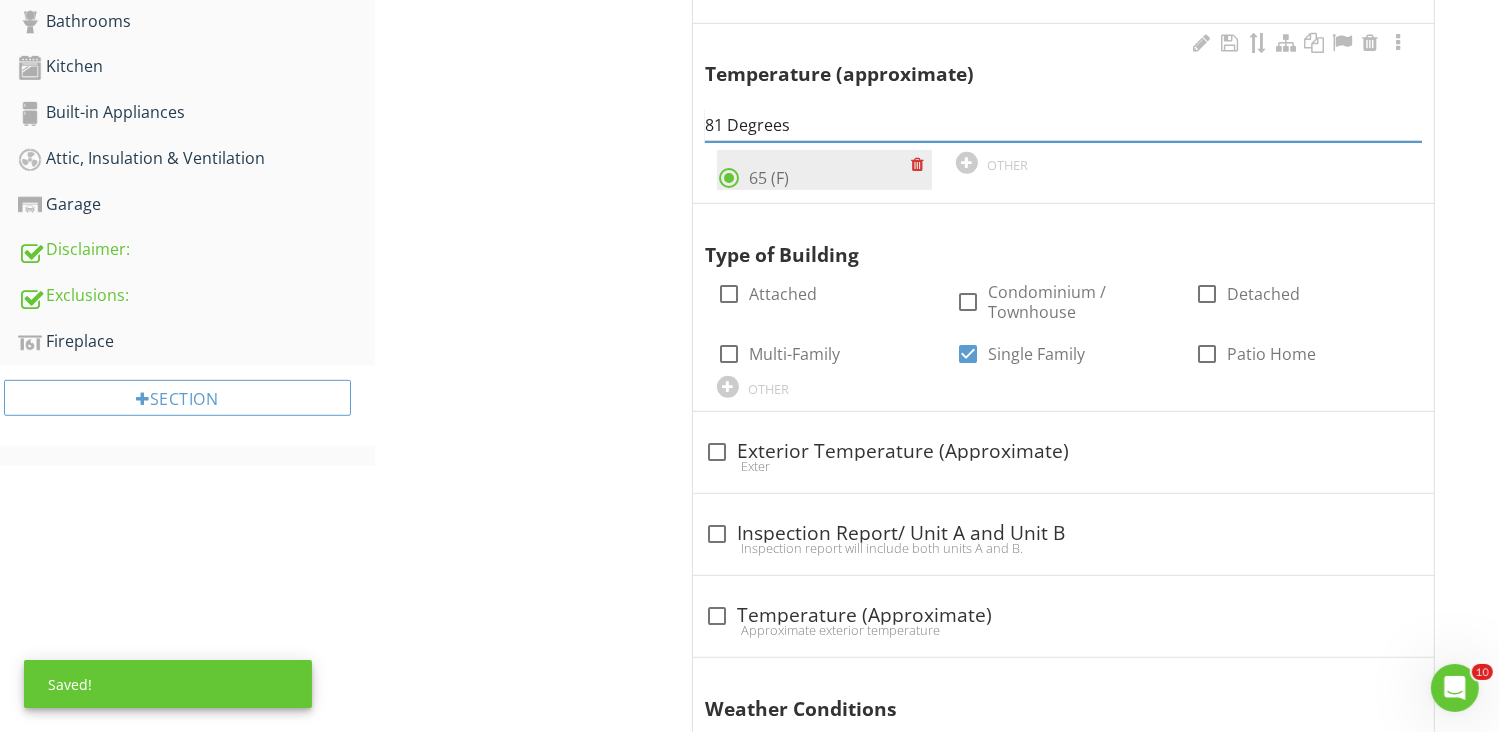 type on "81 Degrees" 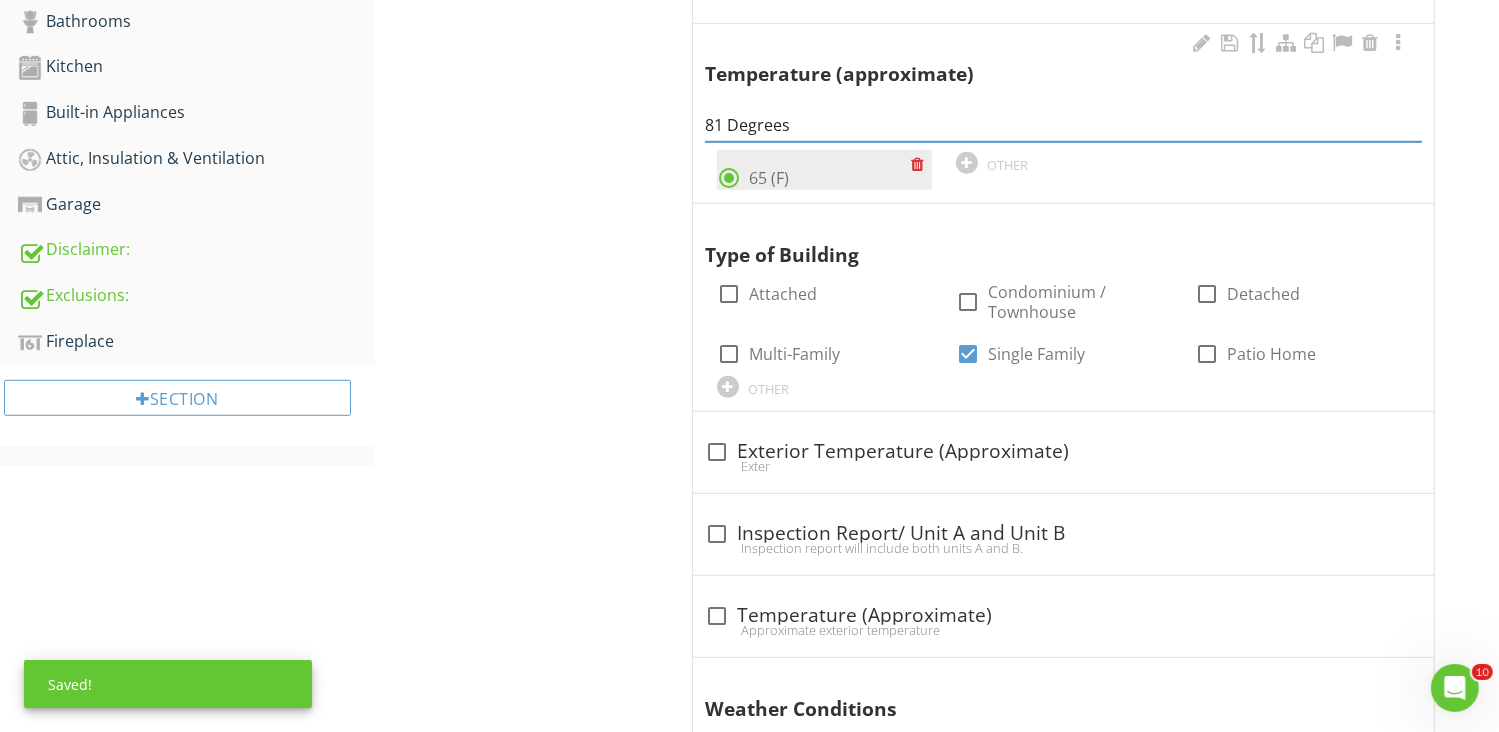 click at bounding box center (921, 164) 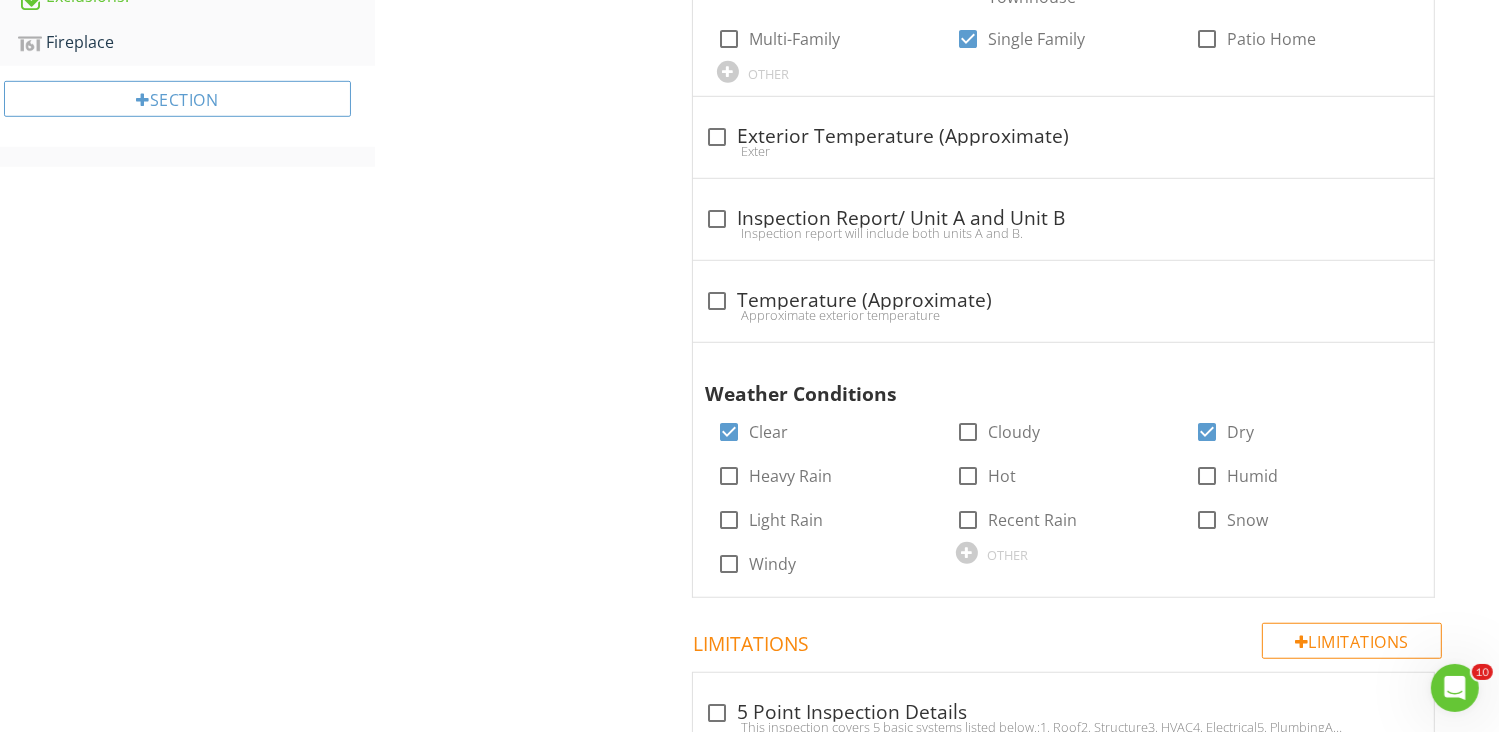 scroll, scrollTop: 1300, scrollLeft: 0, axis: vertical 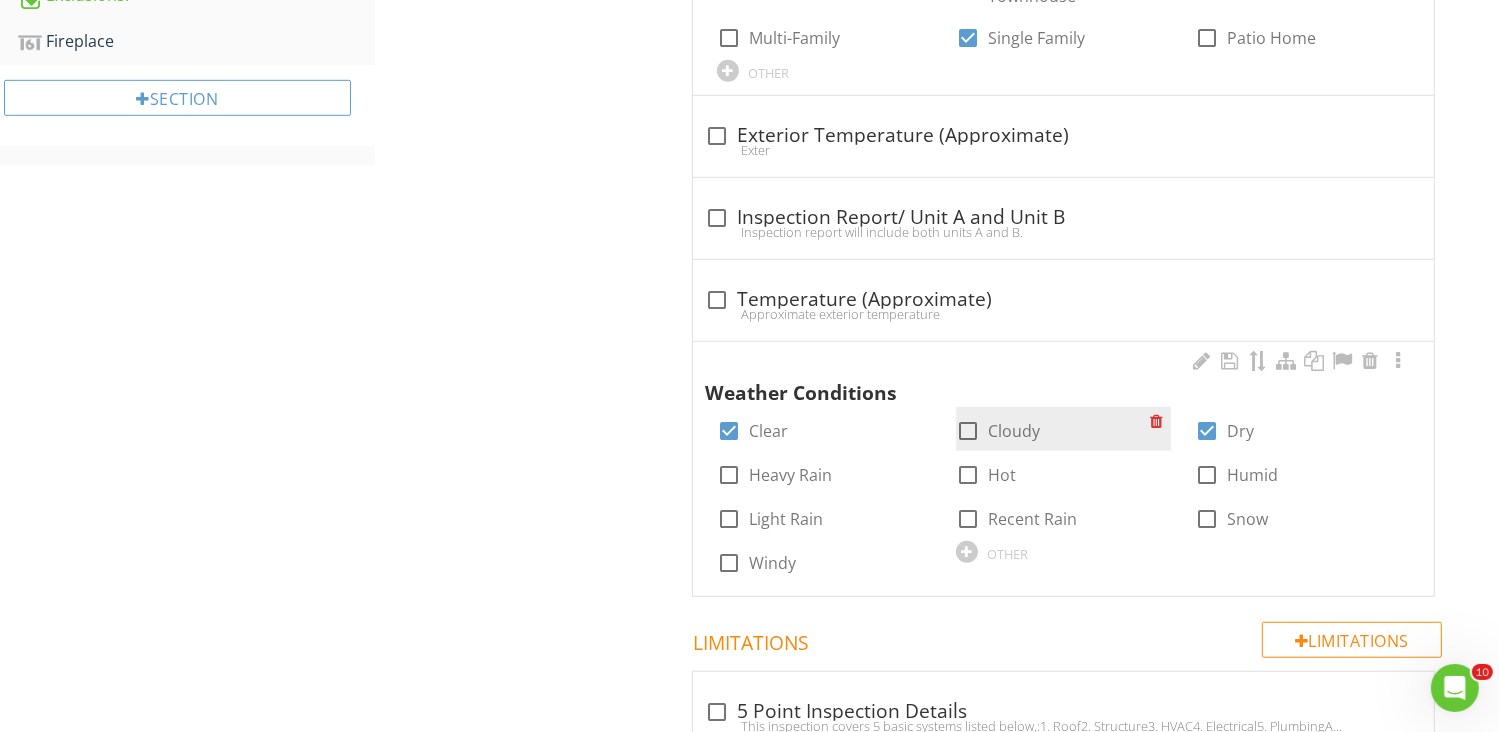 click at bounding box center [968, 431] 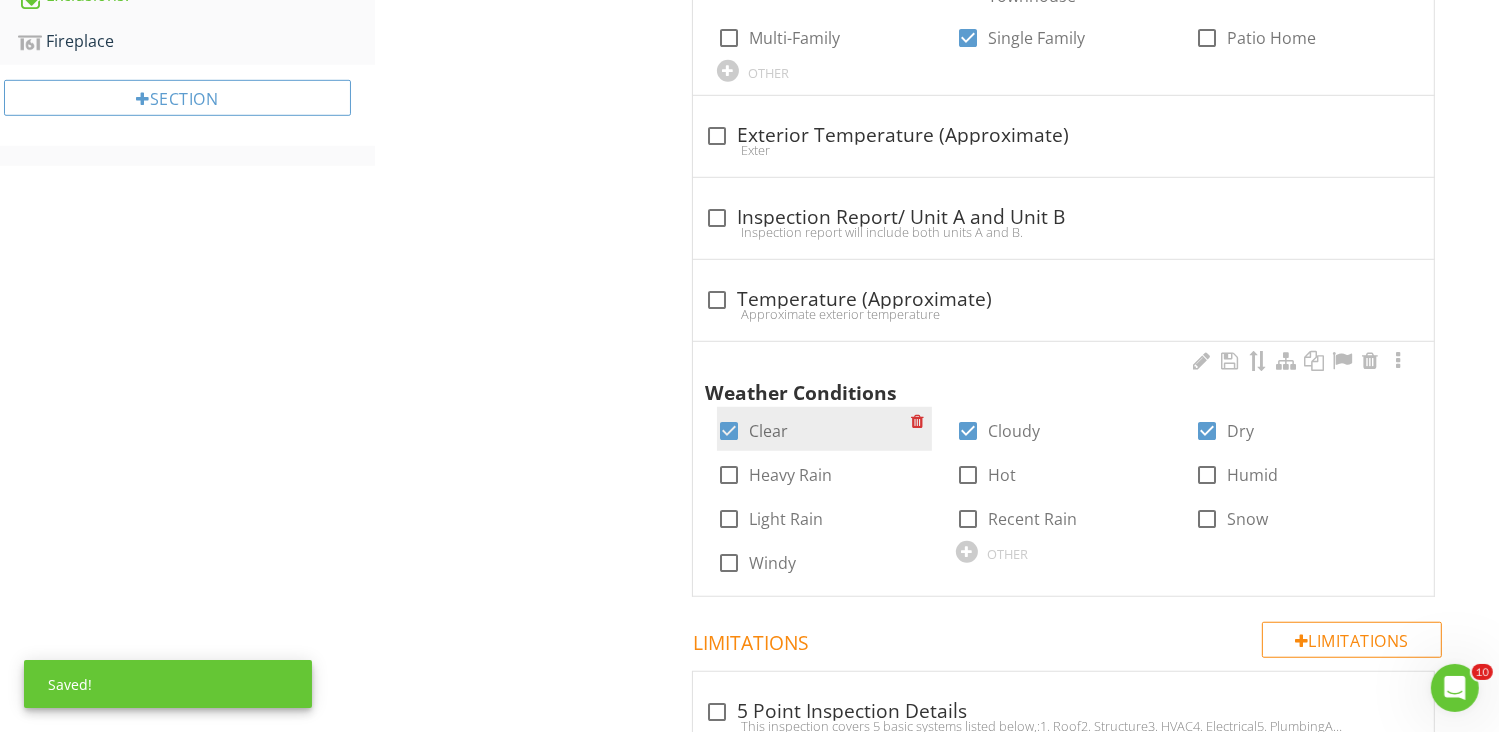 click at bounding box center [729, 431] 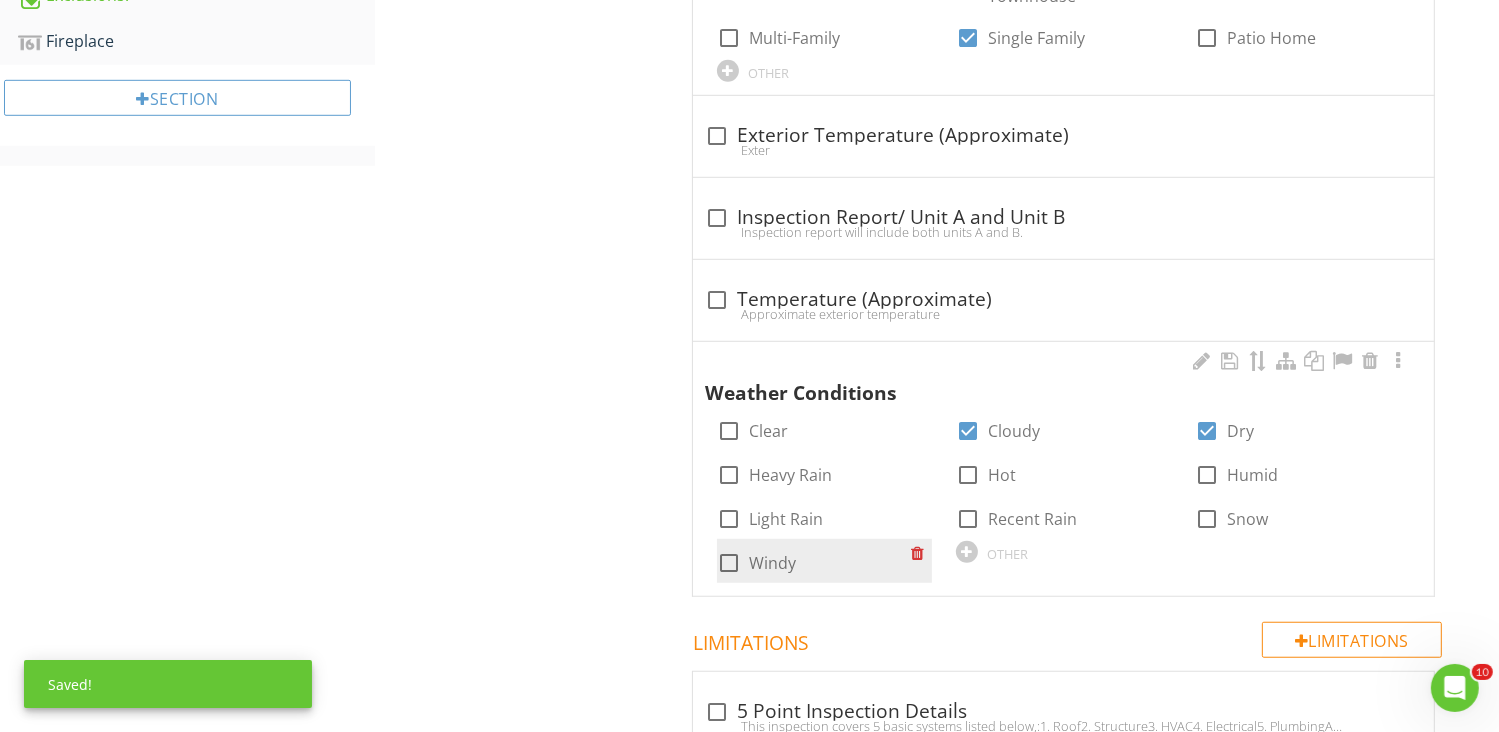 click at bounding box center [729, 563] 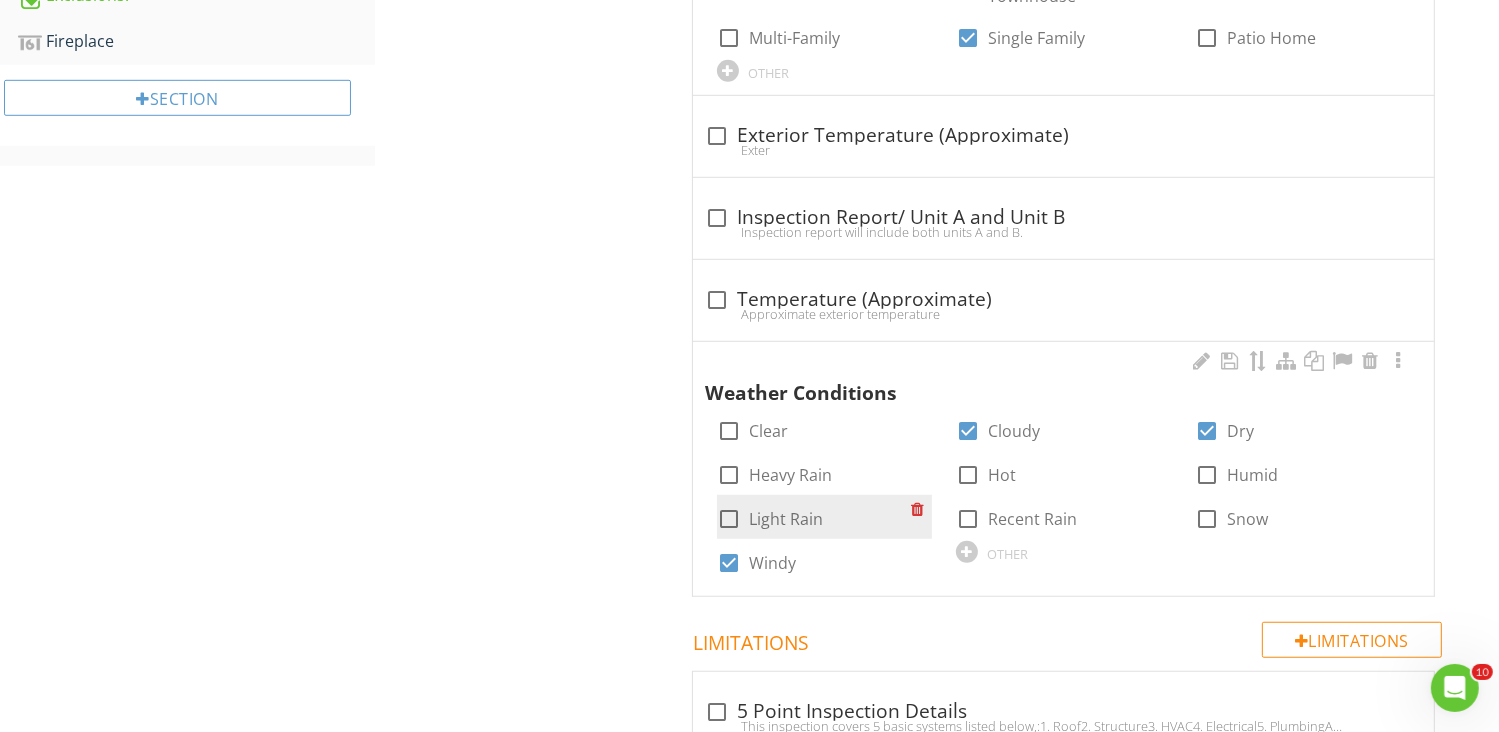 click at bounding box center [729, 519] 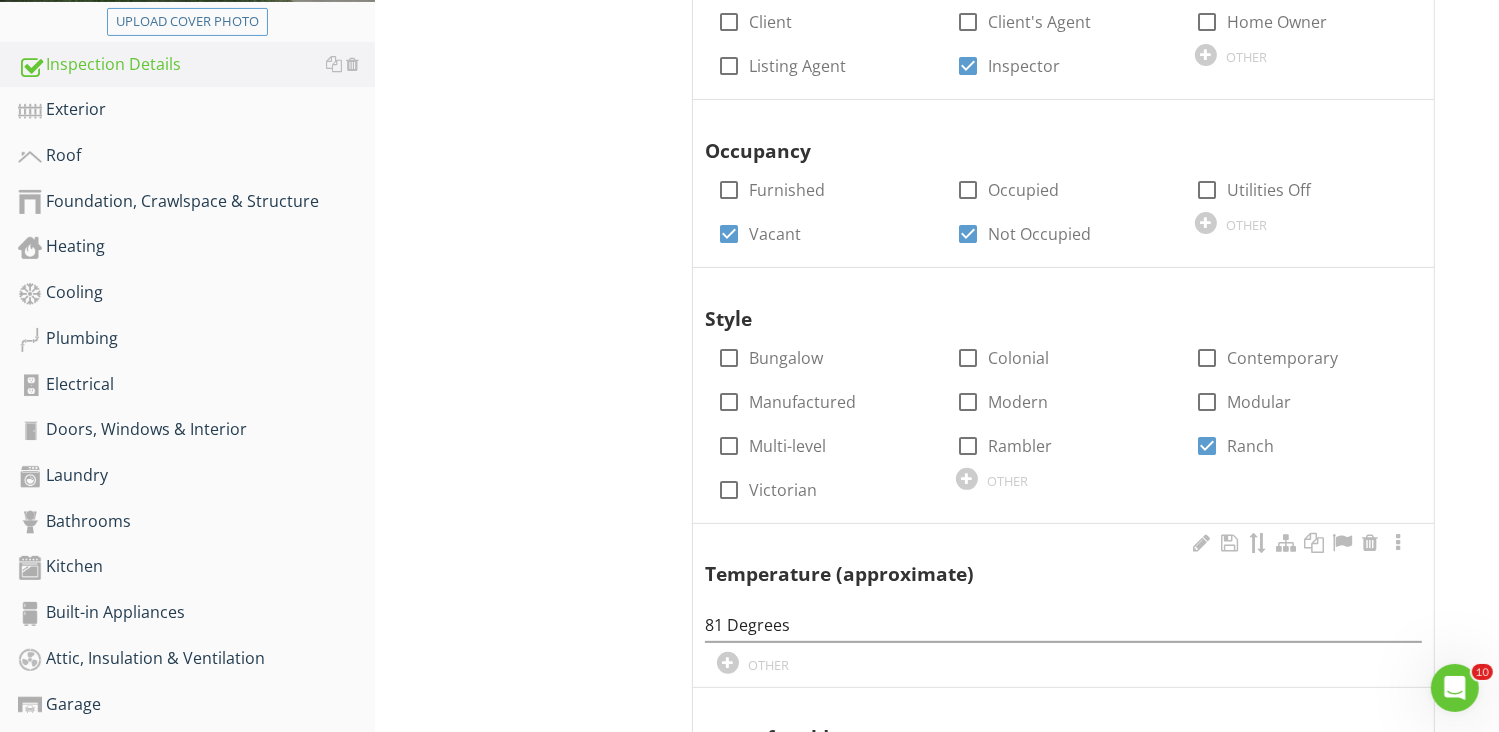 scroll, scrollTop: 200, scrollLeft: 0, axis: vertical 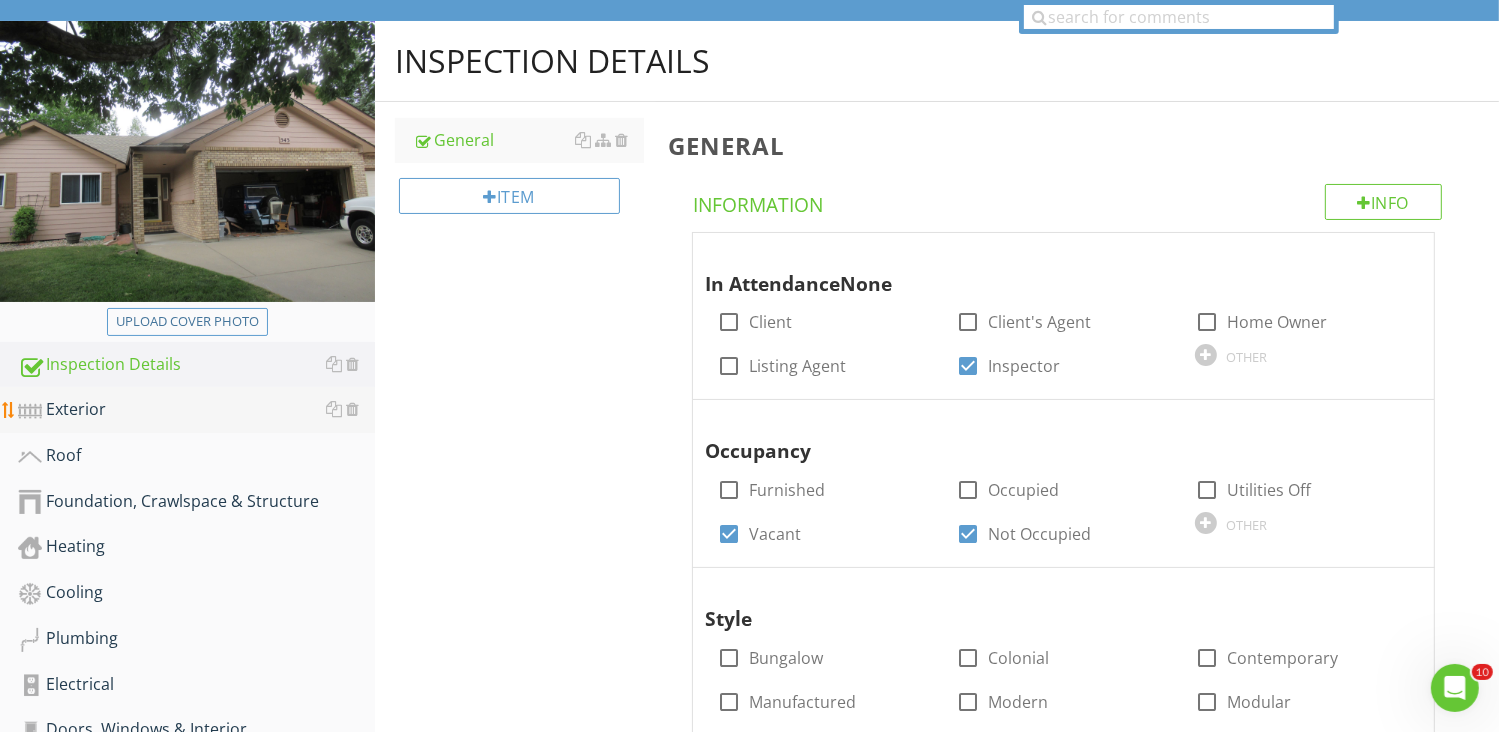 click on "Exterior" at bounding box center (196, 410) 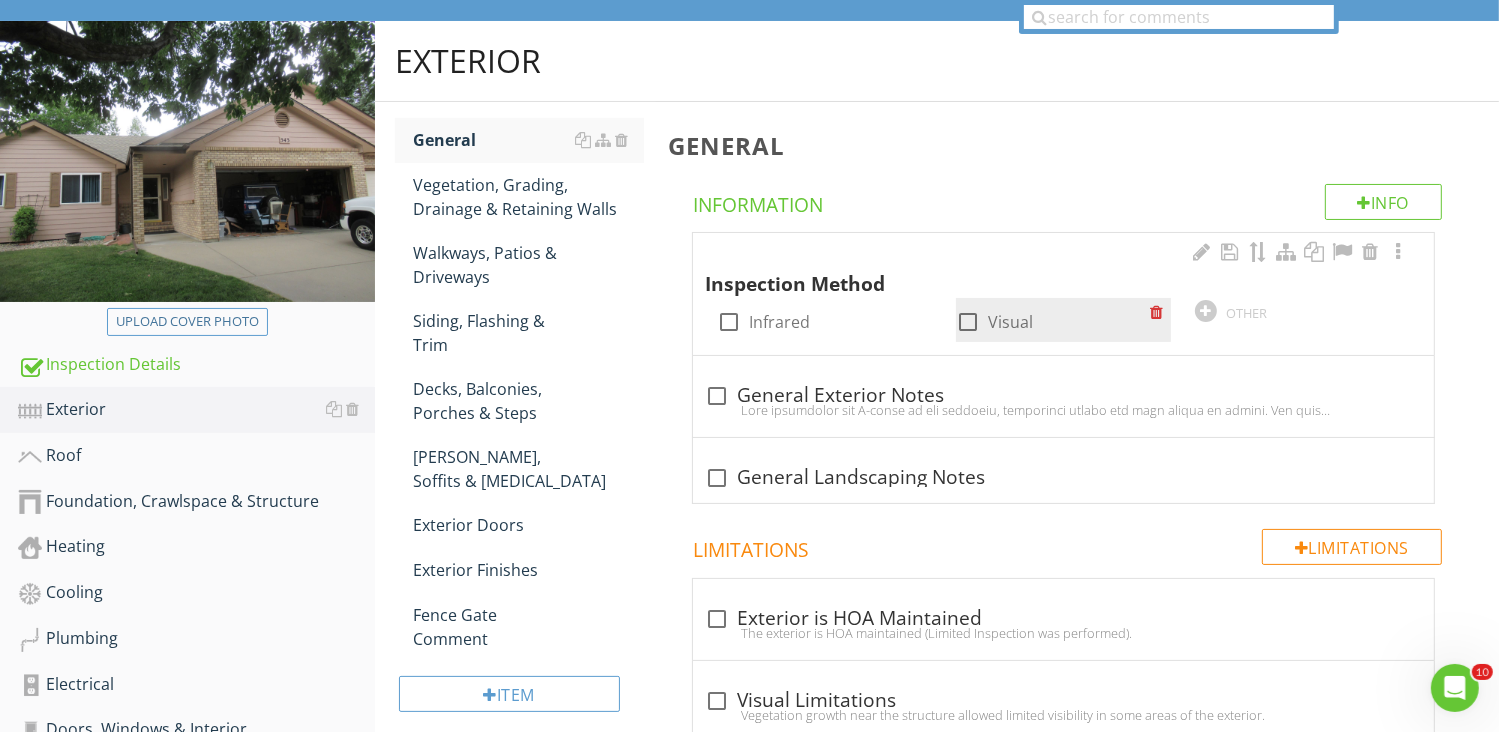 click at bounding box center [968, 322] 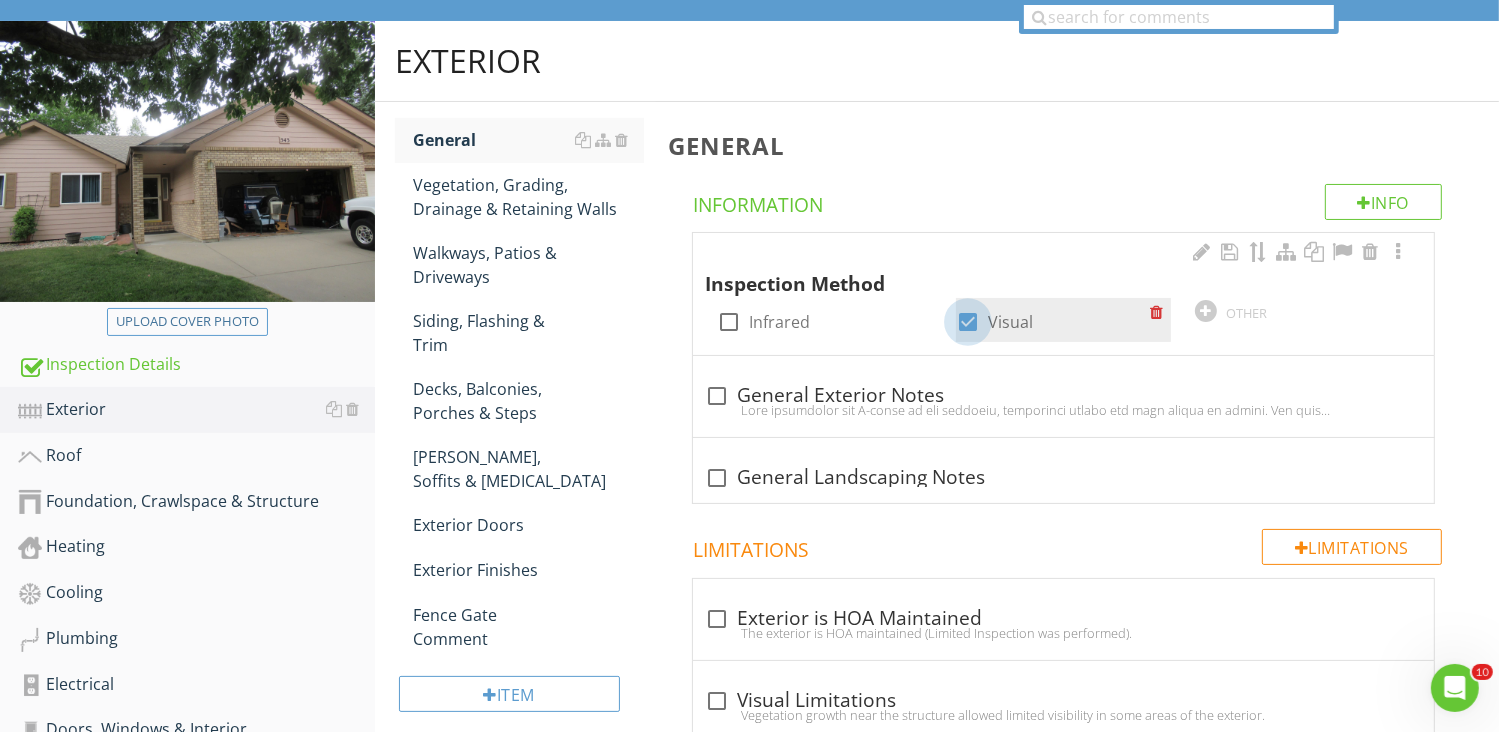 checkbox on "true" 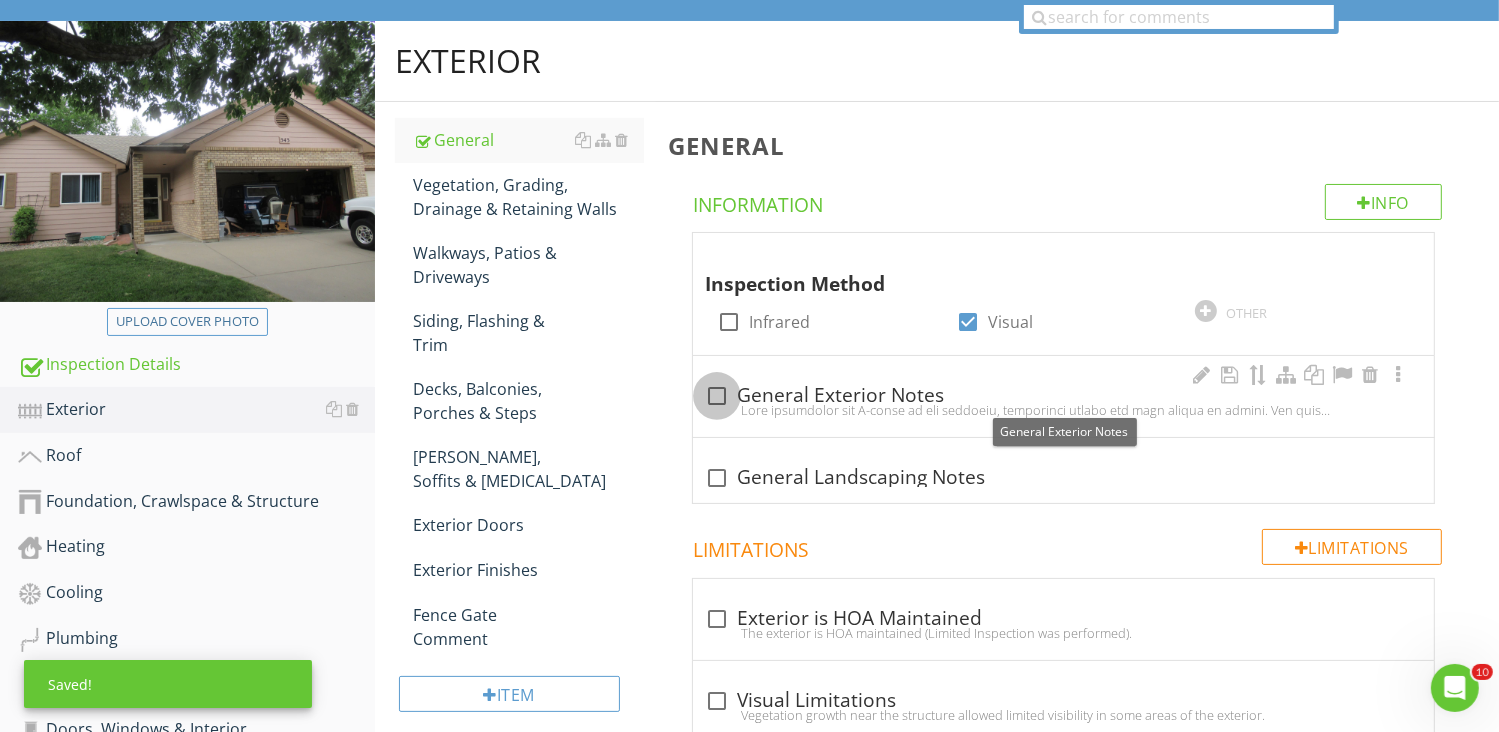 click at bounding box center [717, 396] 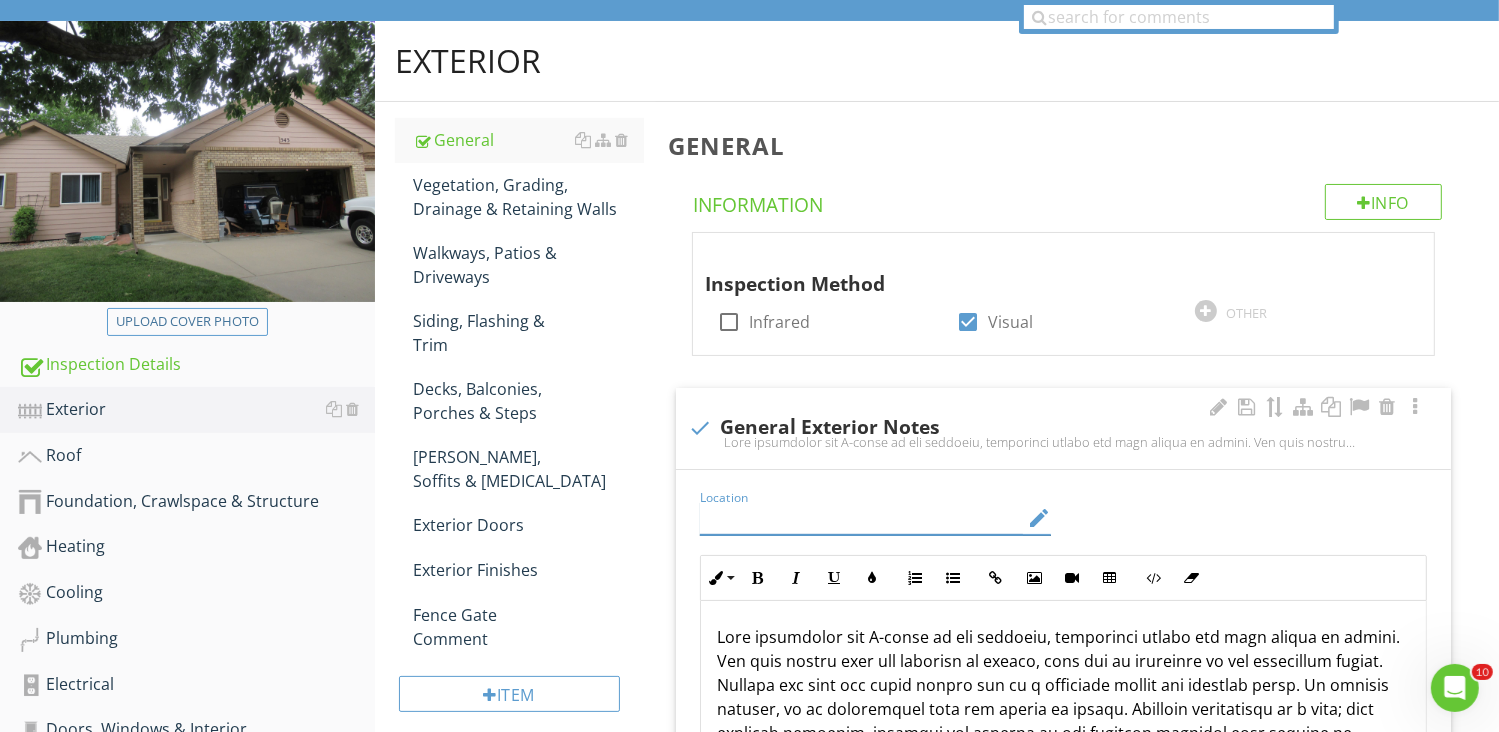 click at bounding box center (862, 518) 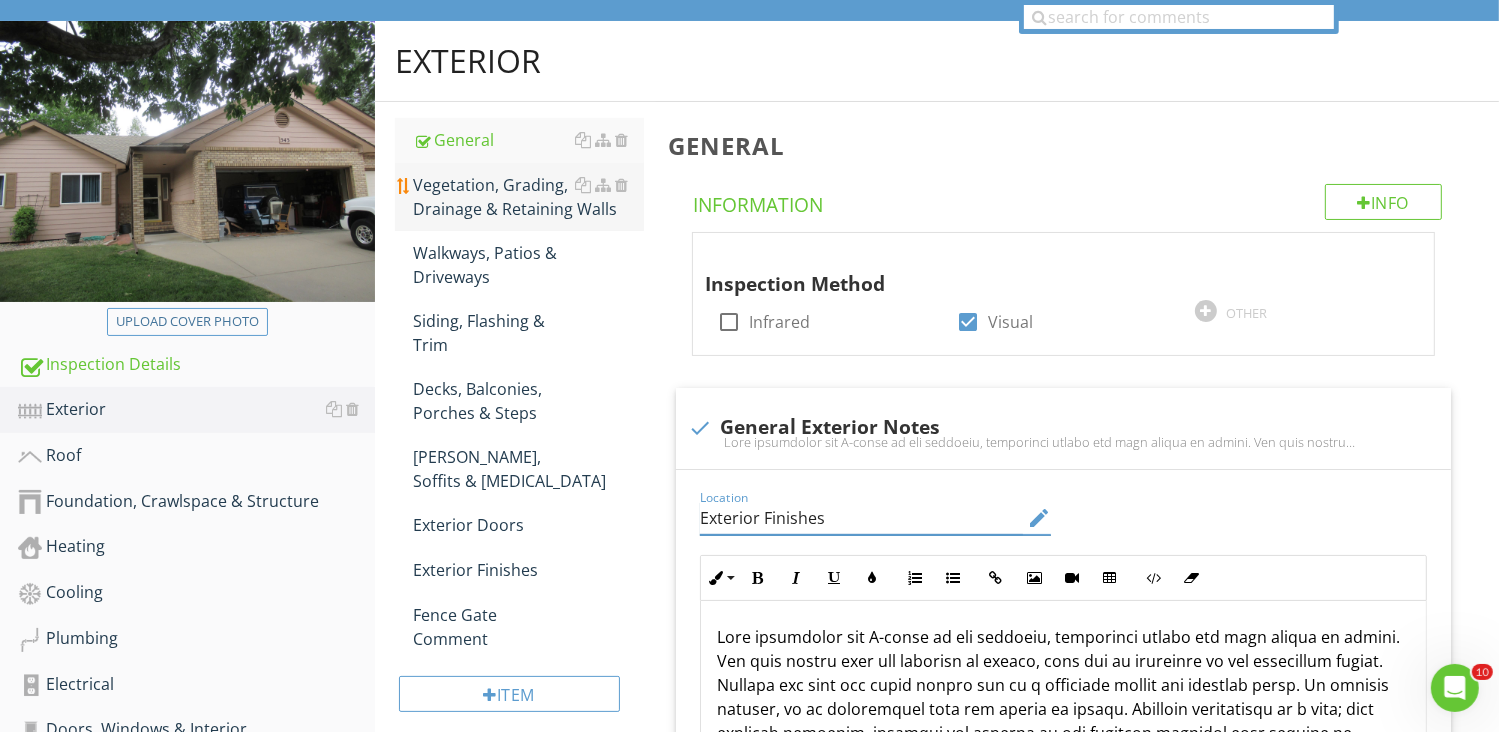 type on "Exterior Finishes" 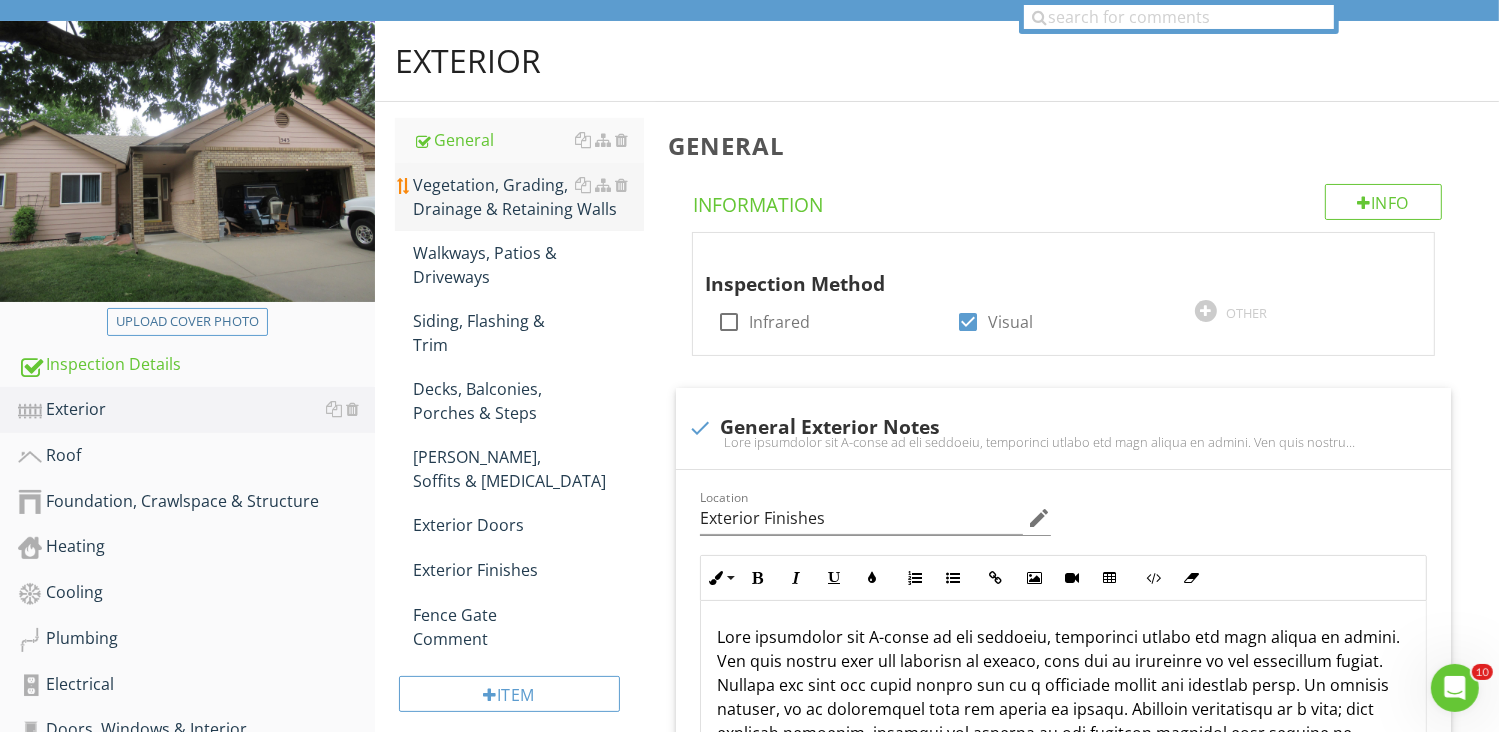 click on "Vegetation, Grading, Drainage & Retaining Walls" at bounding box center [528, 197] 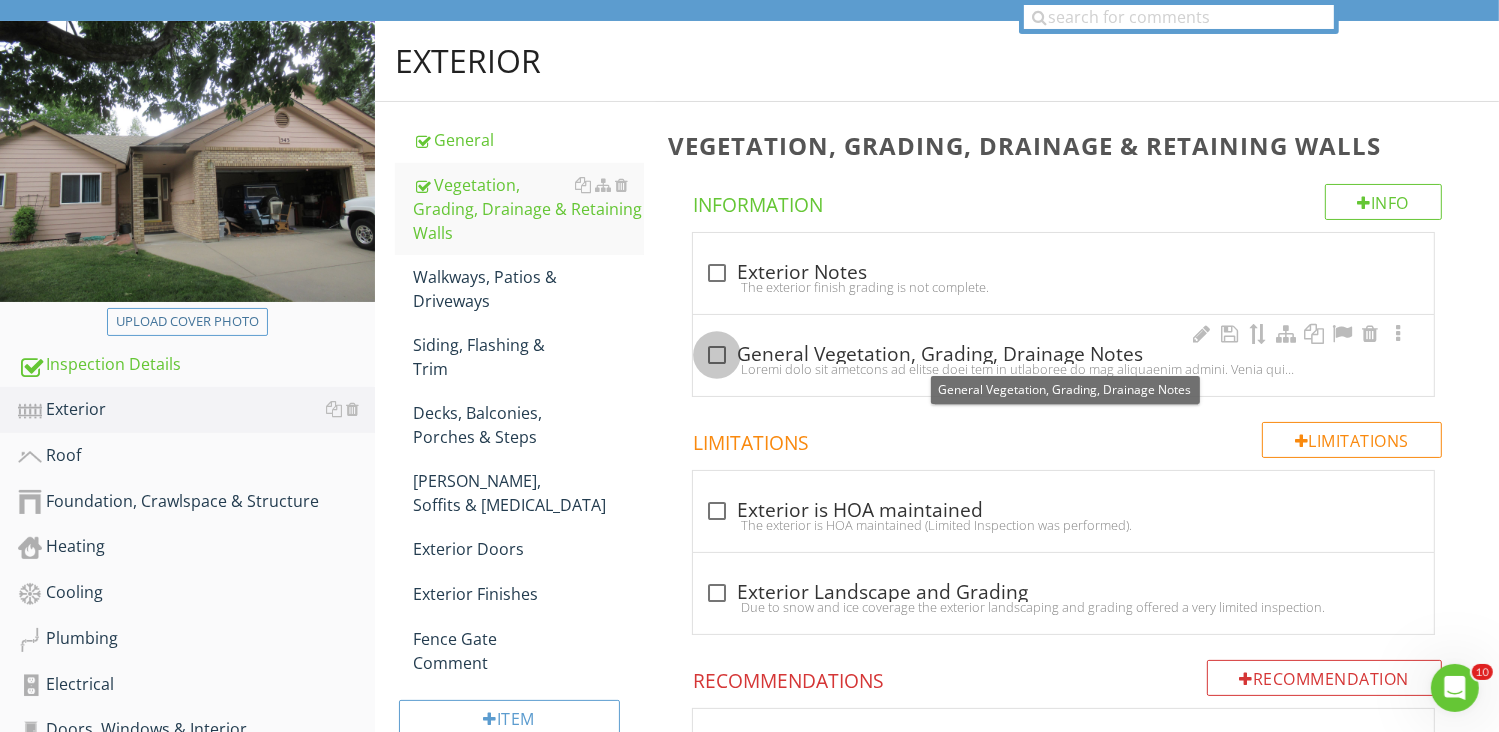 click at bounding box center (717, 355) 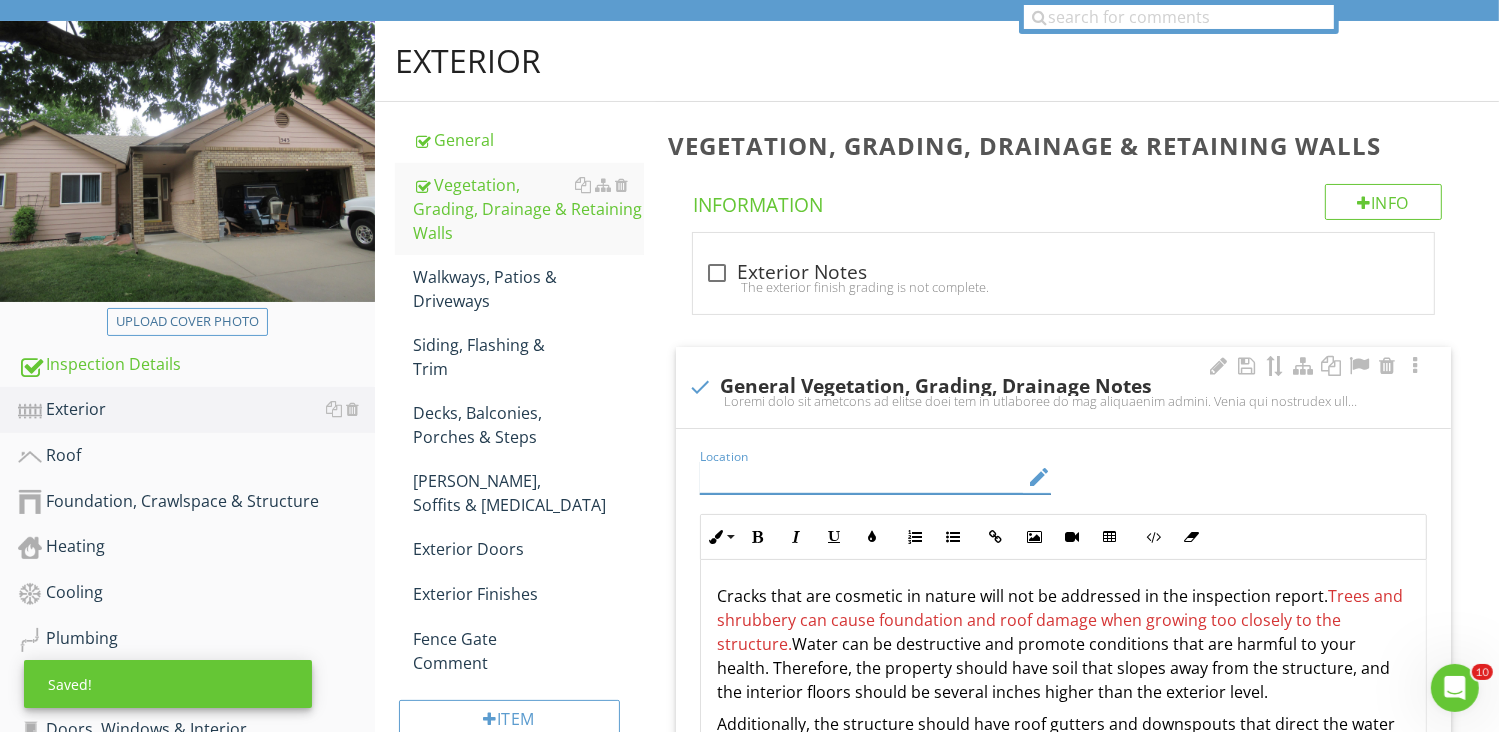 click at bounding box center [862, 477] 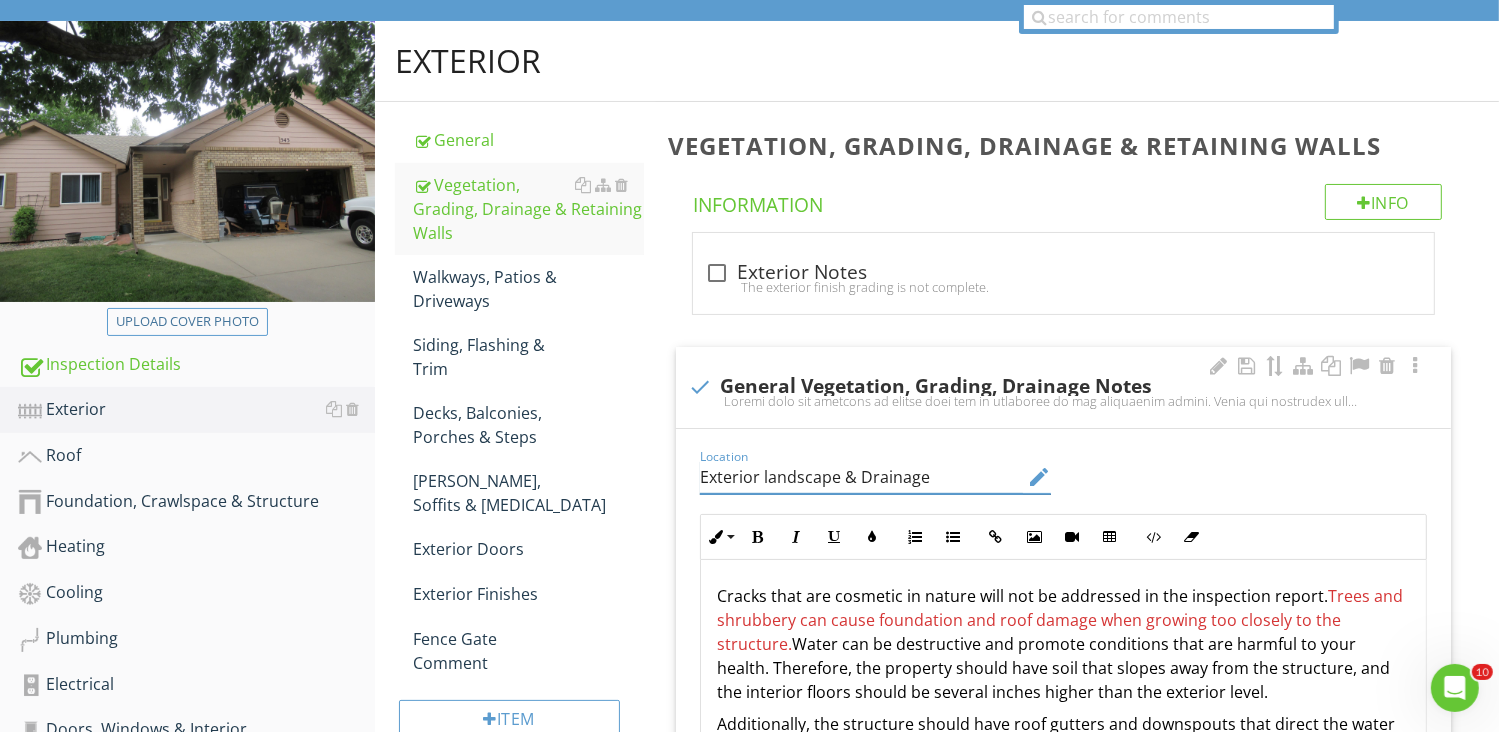 click on "Exterior landscape & Drainage" at bounding box center [862, 477] 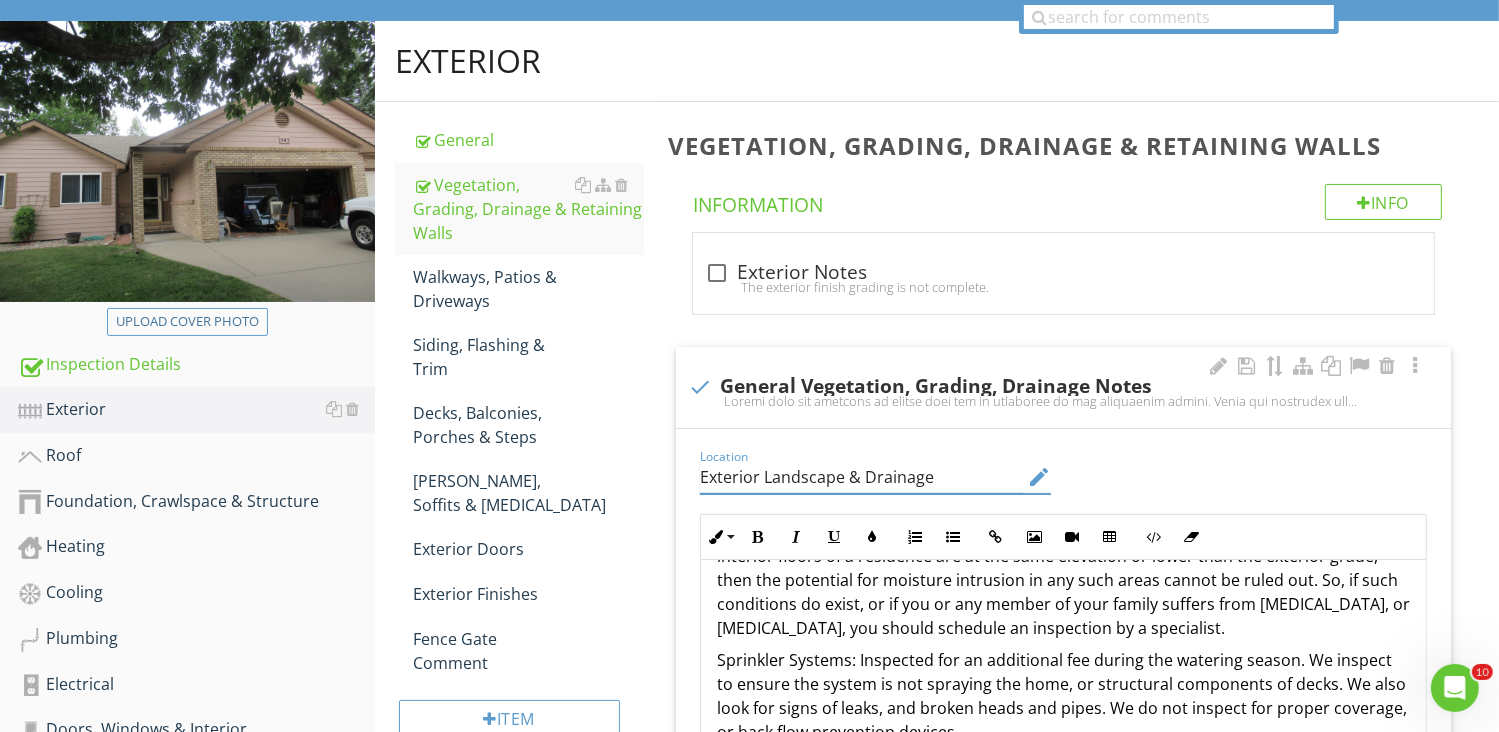 scroll, scrollTop: 536, scrollLeft: 0, axis: vertical 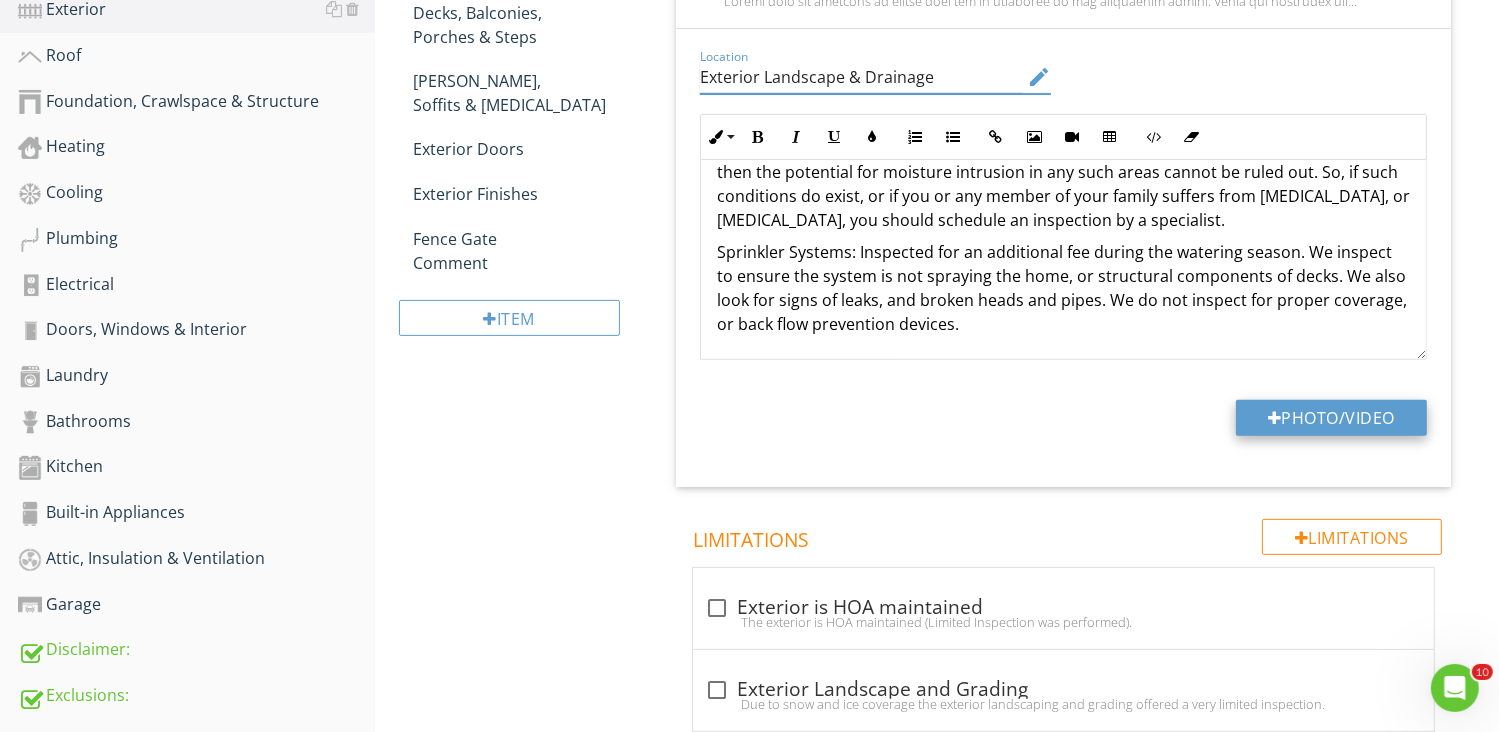 type on "Exterior Landscape & Drainage" 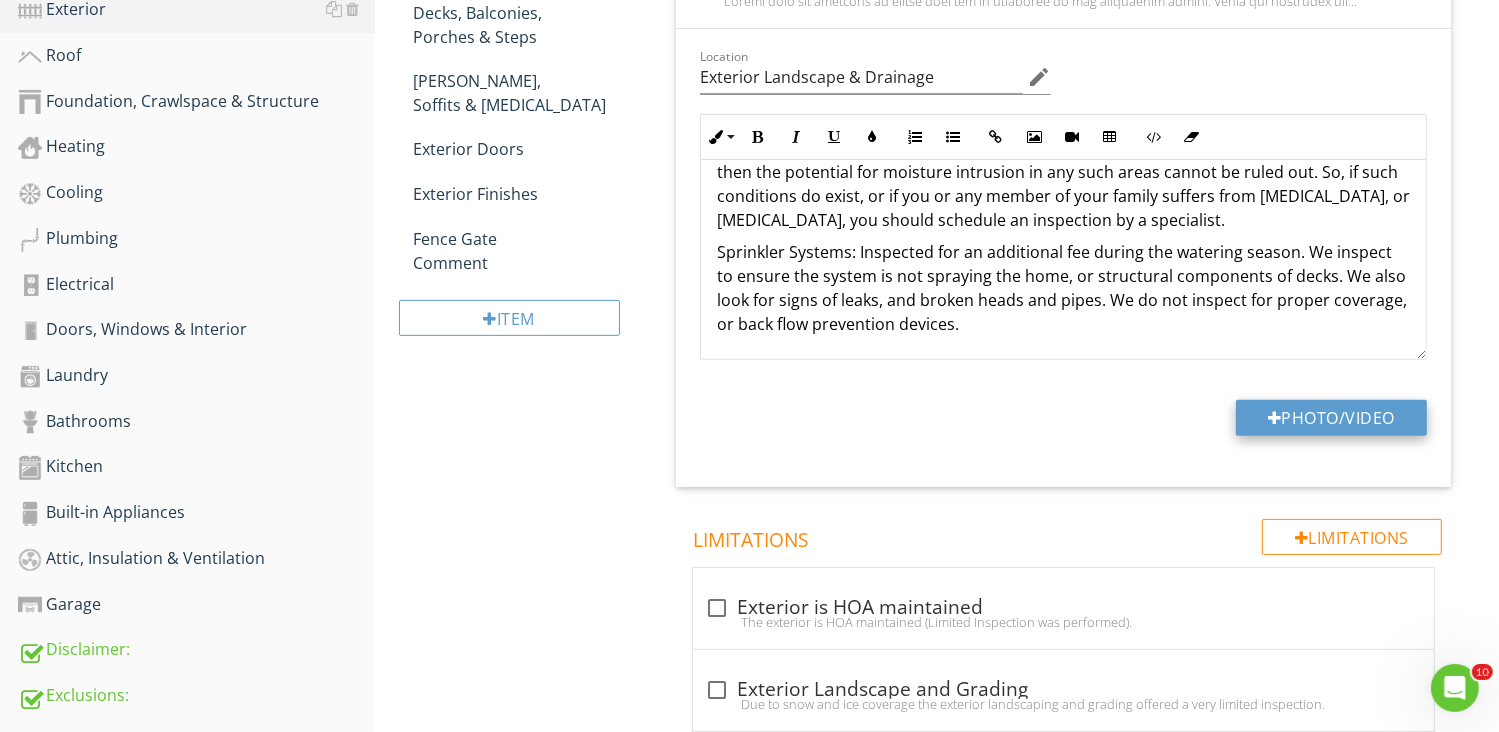 click on "Photo/Video" at bounding box center (1331, 418) 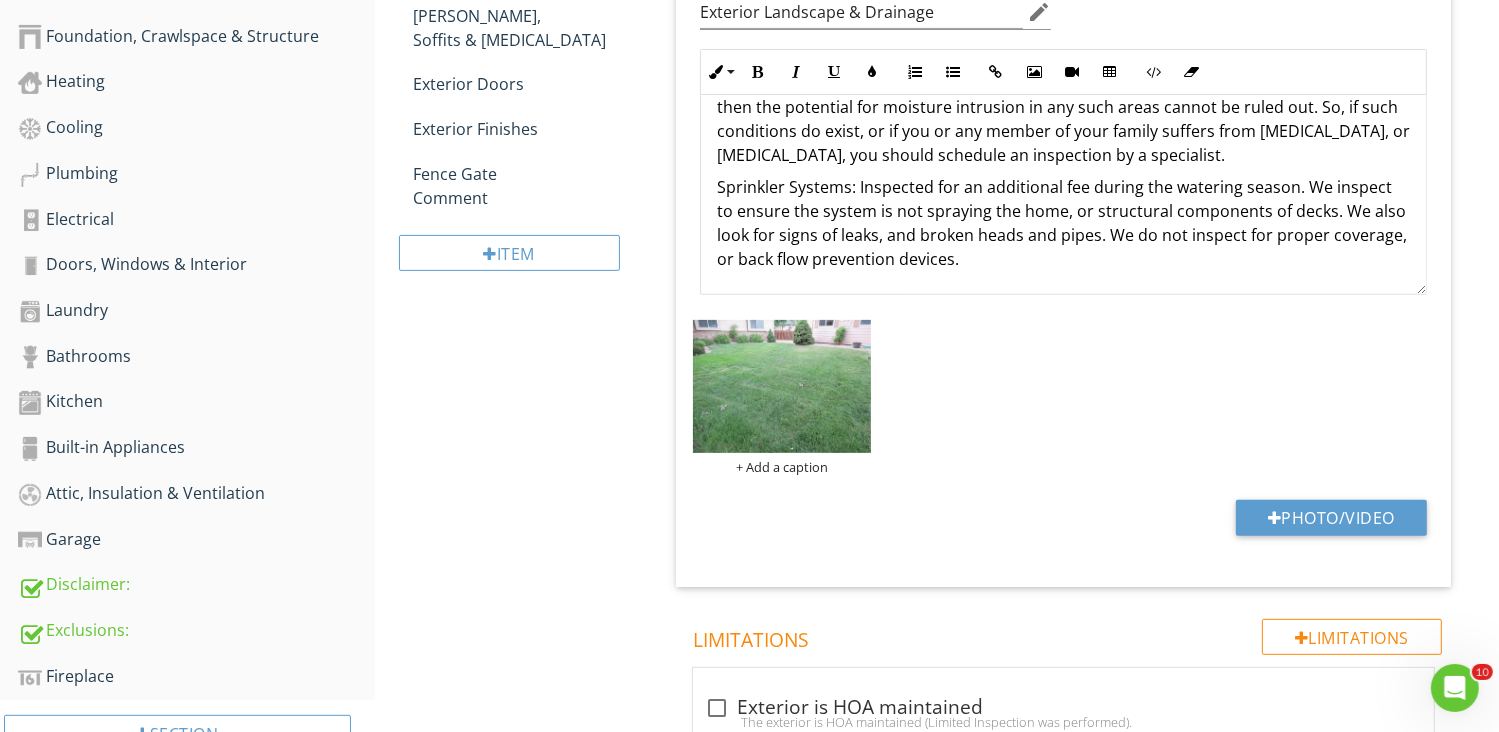 scroll, scrollTop: 700, scrollLeft: 0, axis: vertical 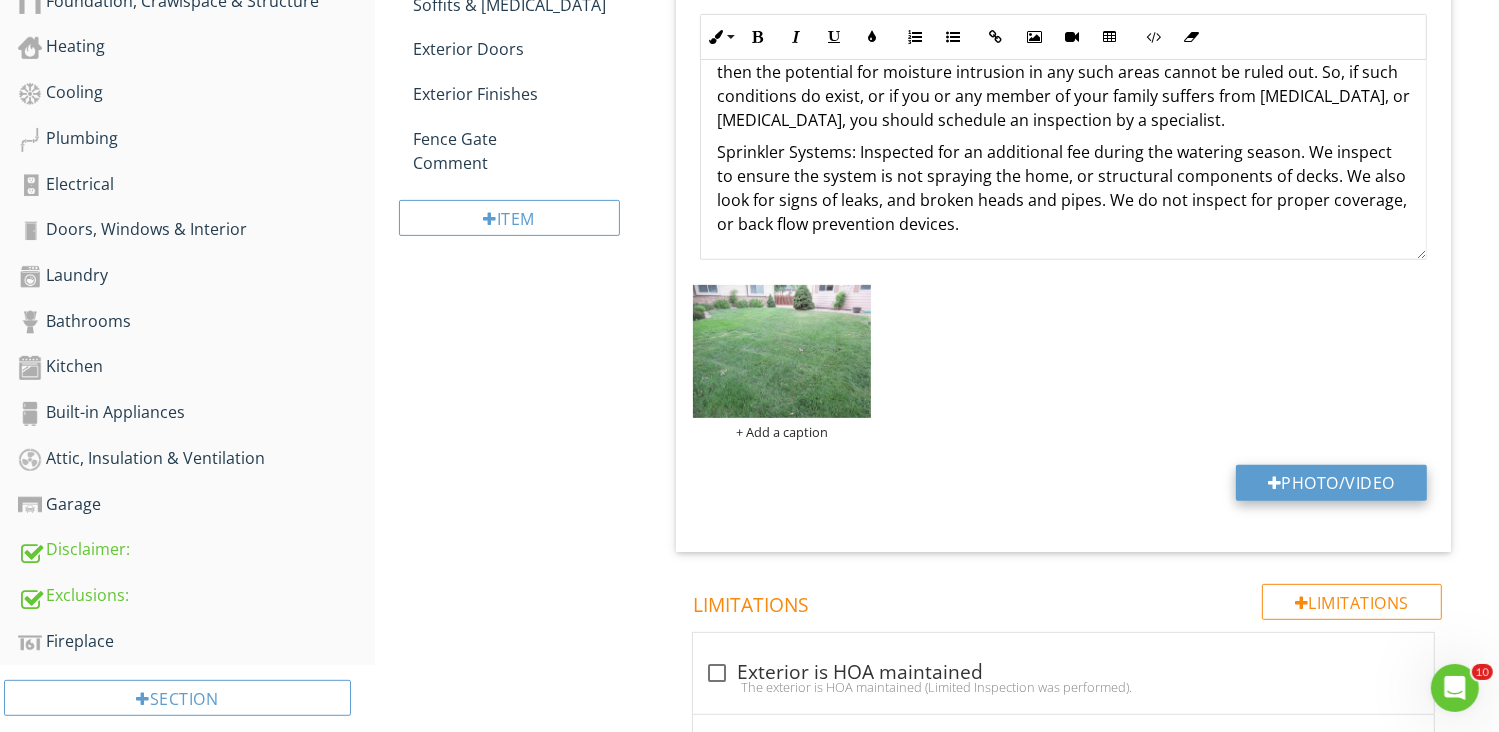 click on "Photo/Video" at bounding box center (1331, 483) 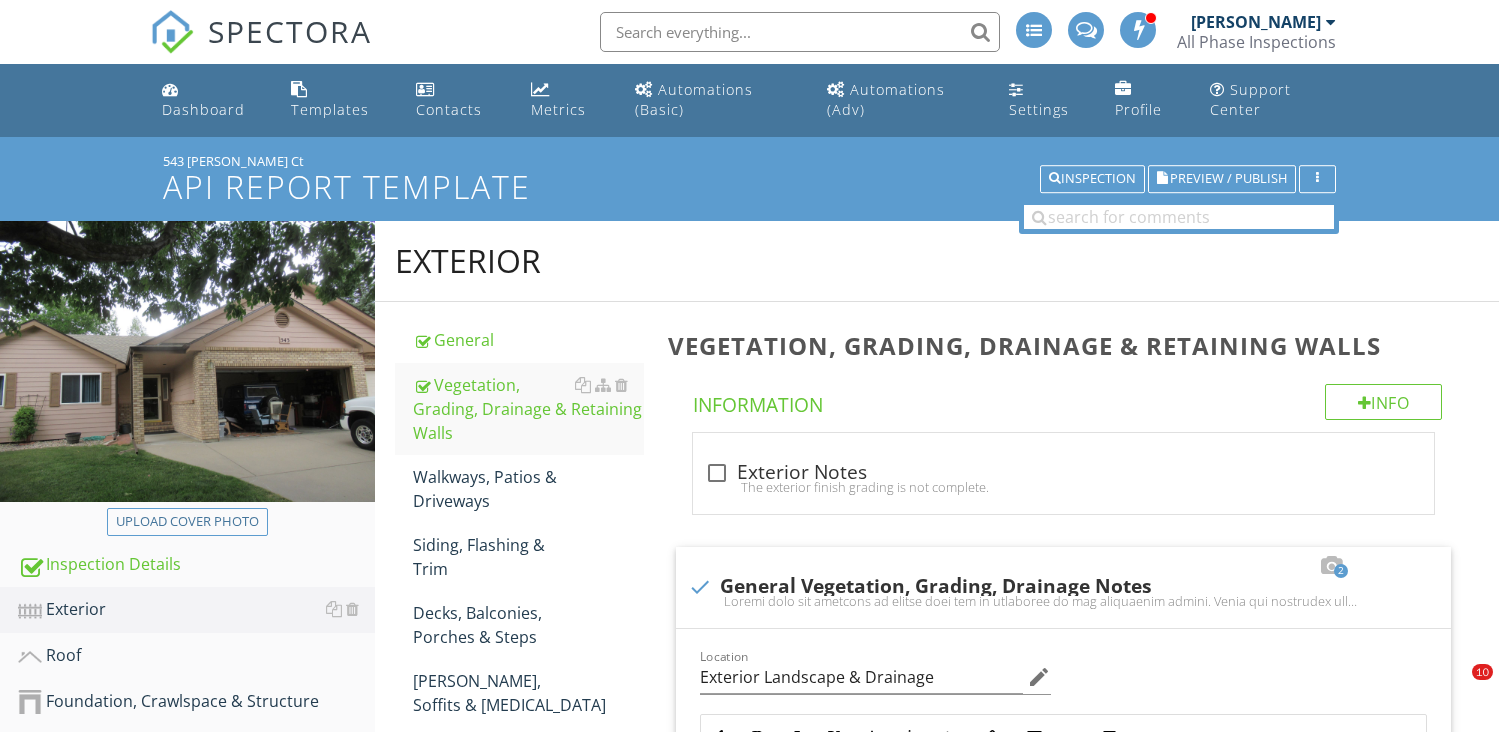 type on "C:\fakepath\IMG_2032.JPG" 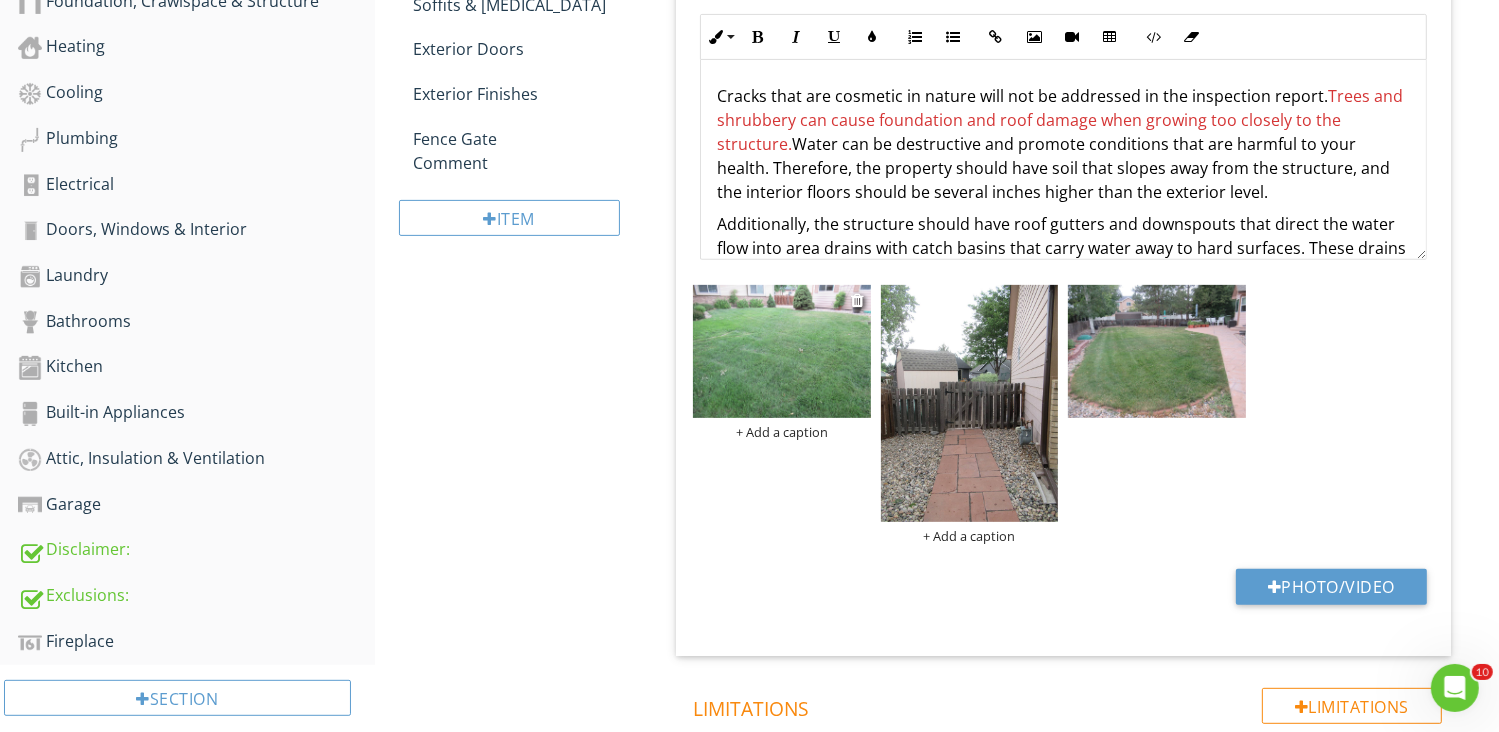 scroll, scrollTop: 700, scrollLeft: 0, axis: vertical 